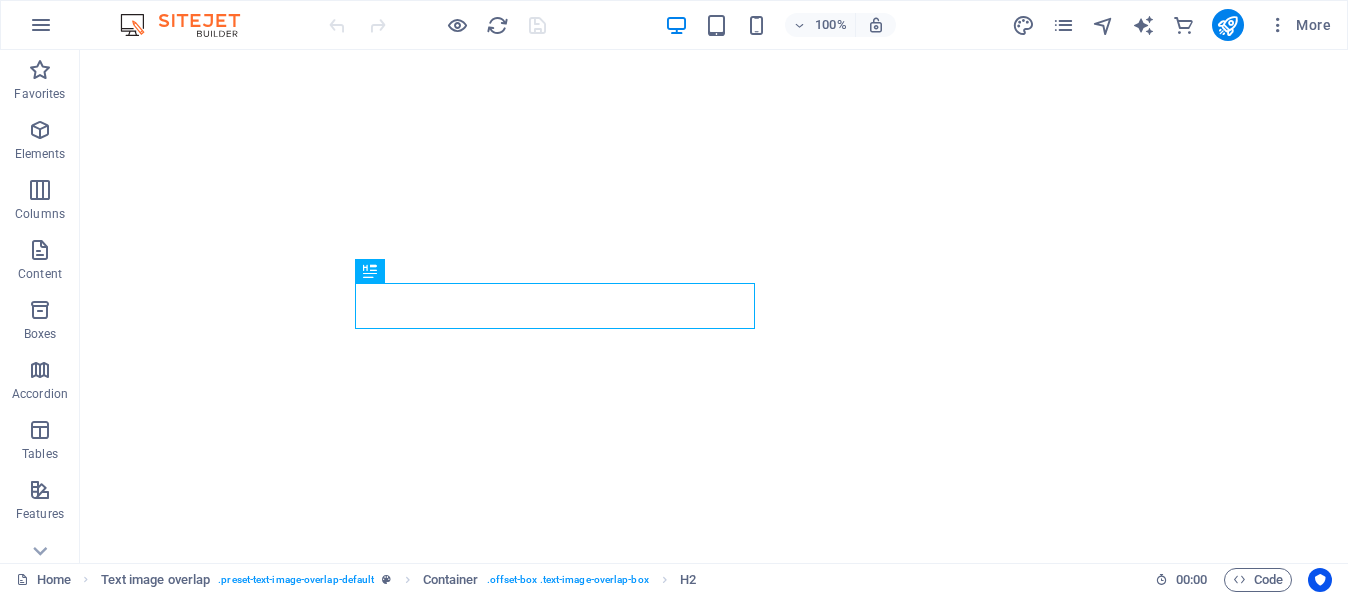 scroll, scrollTop: 0, scrollLeft: 0, axis: both 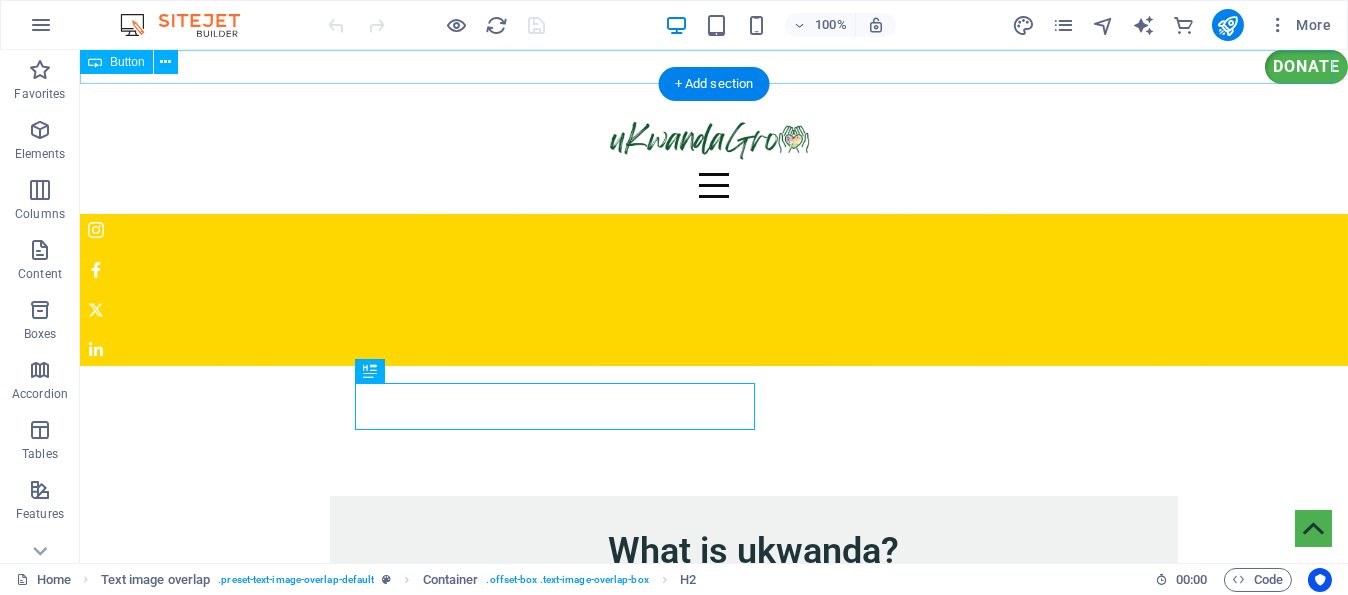 click on "Donate" at bounding box center [714, 67] 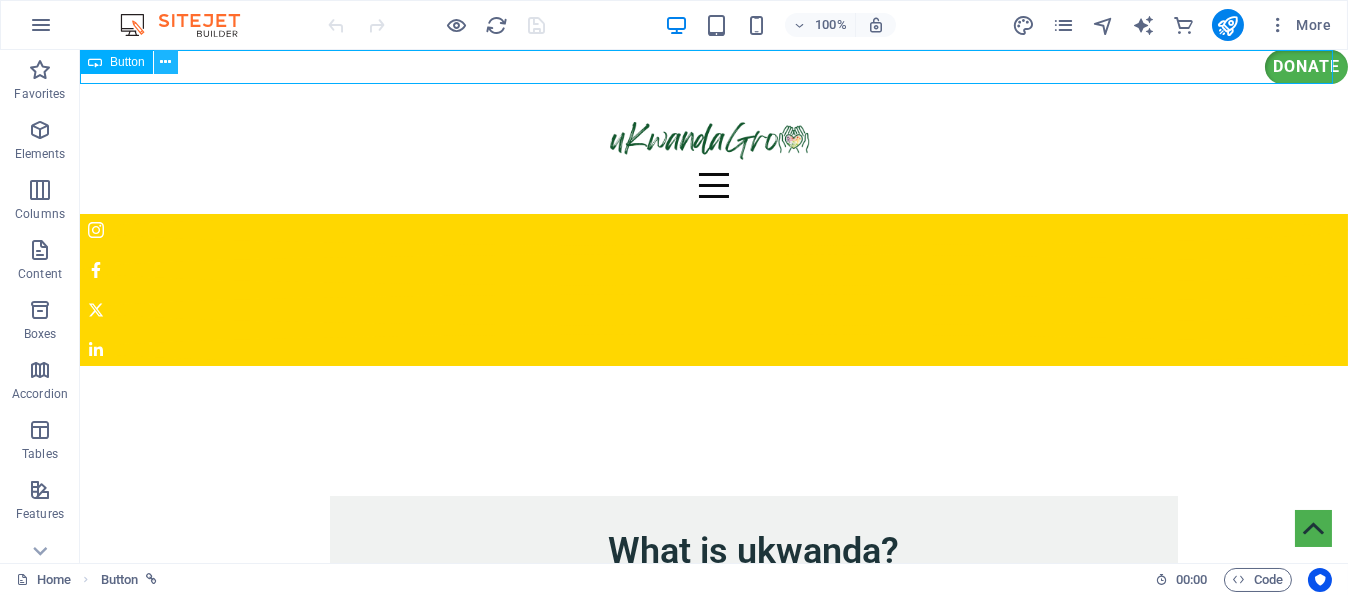 click at bounding box center (165, 62) 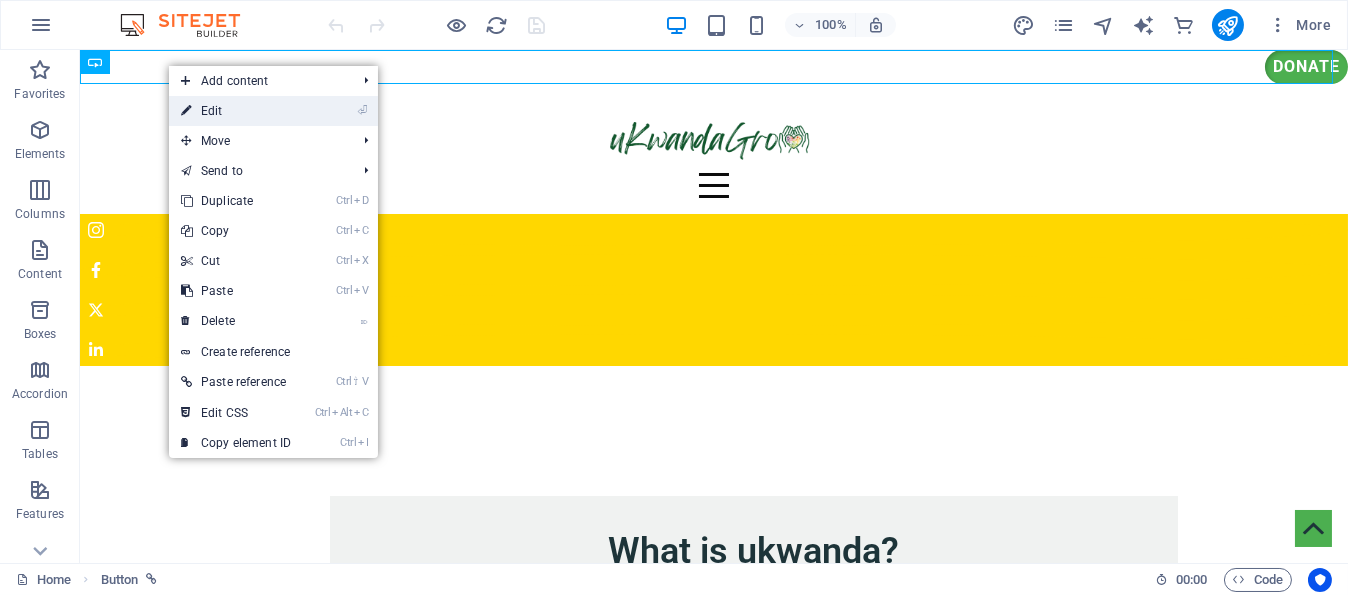 click on "⏎  Edit" at bounding box center (236, 111) 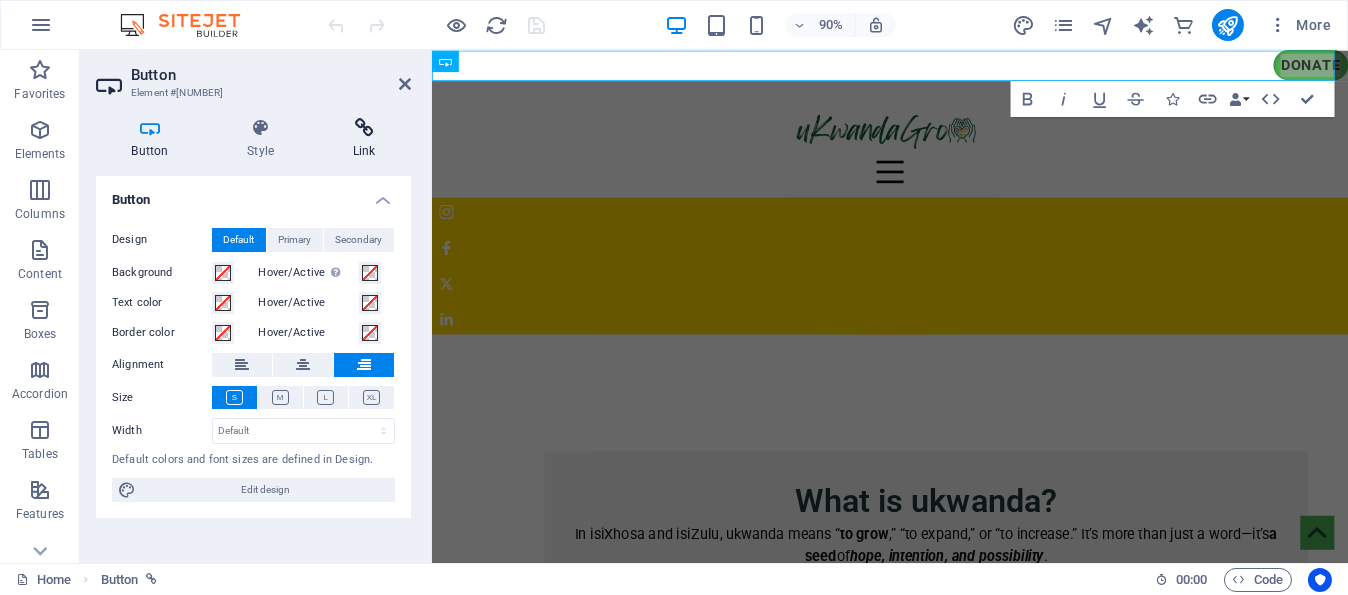 click at bounding box center (364, 128) 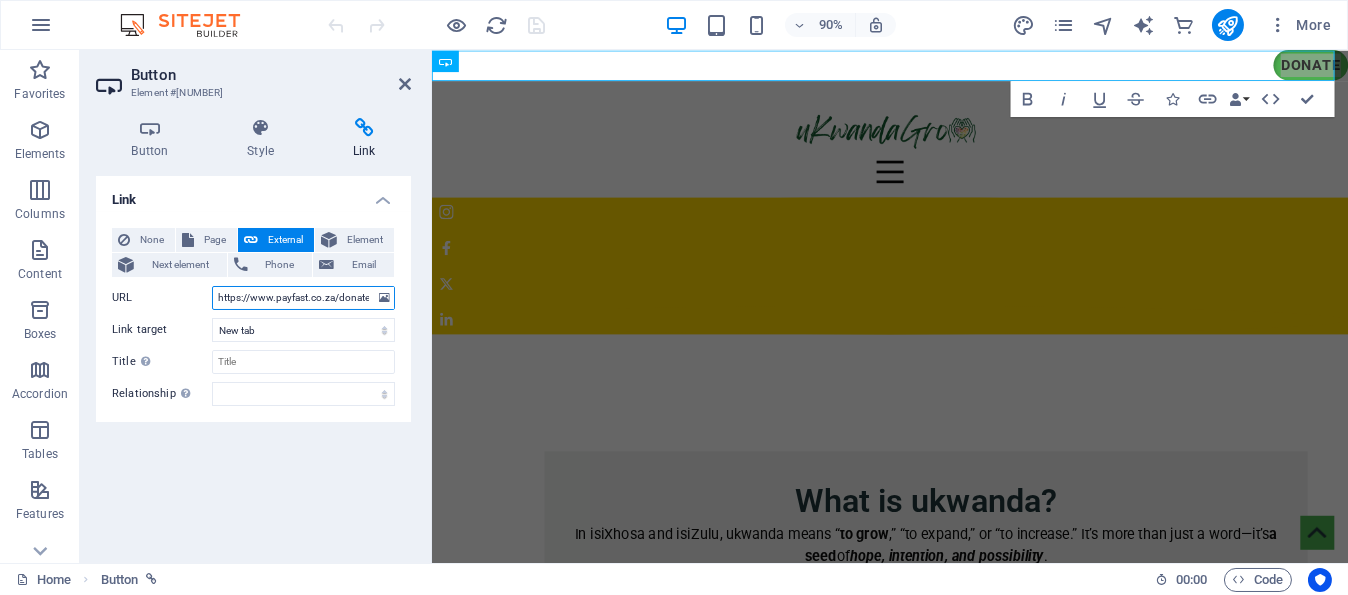 click on "https://www.payfast.co.za/donate/go/ukwandagronpc" at bounding box center (303, 298) 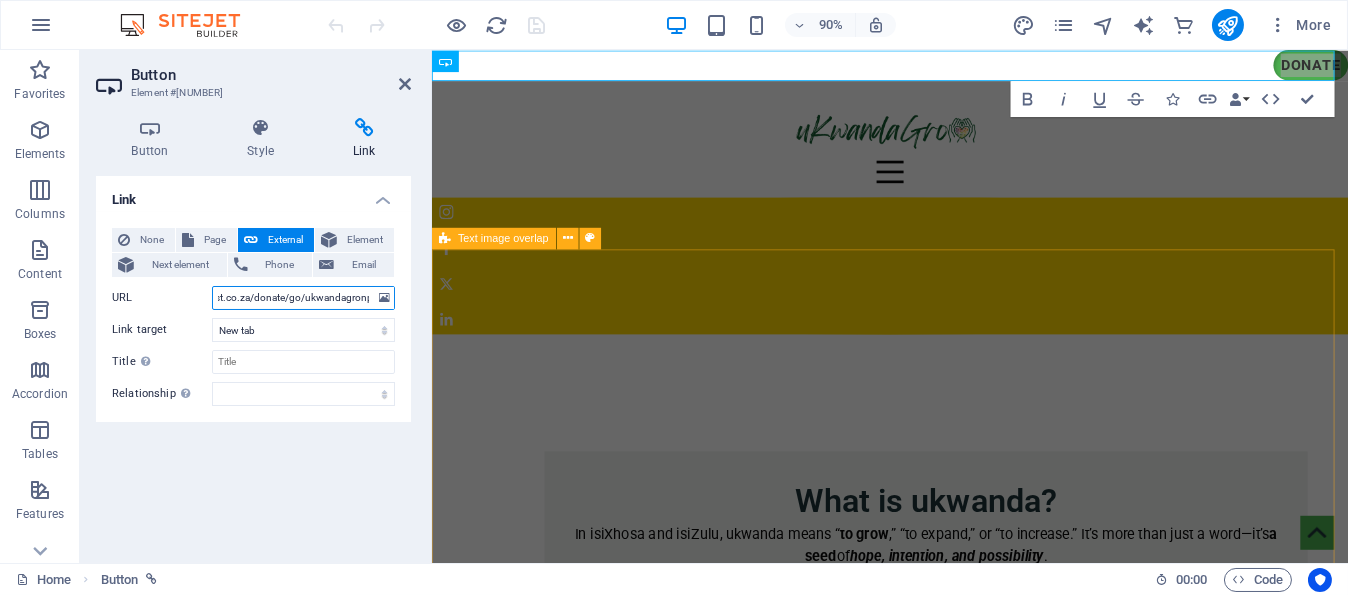 scroll, scrollTop: 0, scrollLeft: 90, axis: horizontal 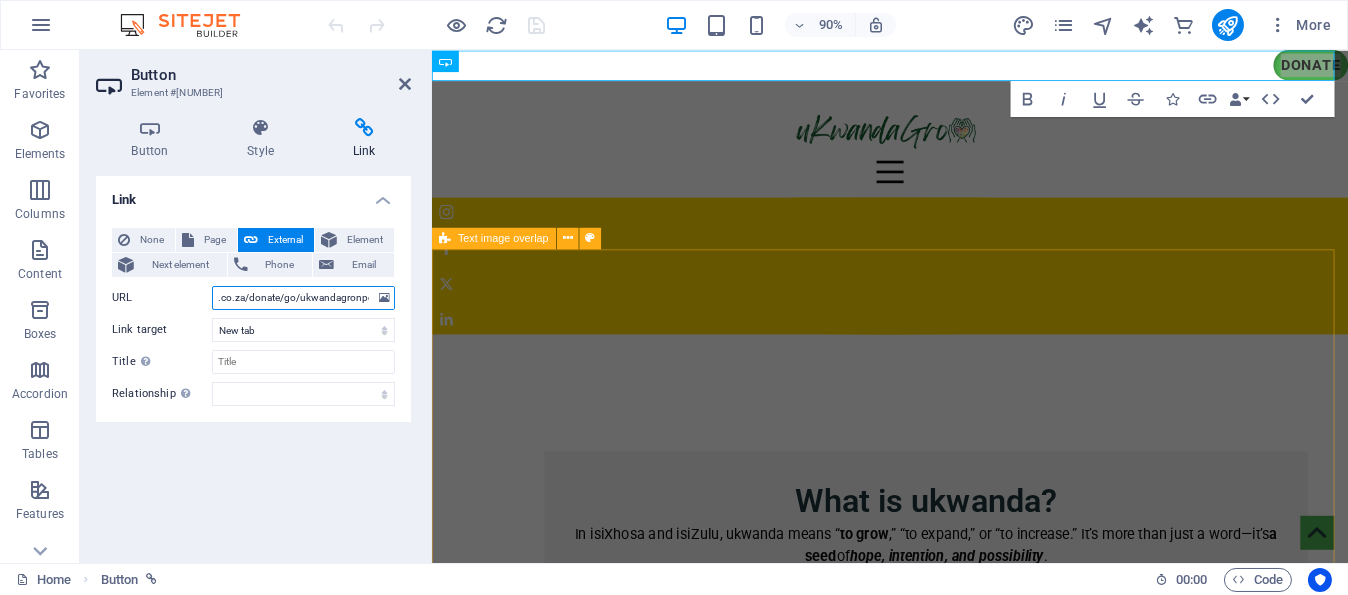 paste on "pal.com/donate/?hosted_button_id=KR5PXNC5GB76W" 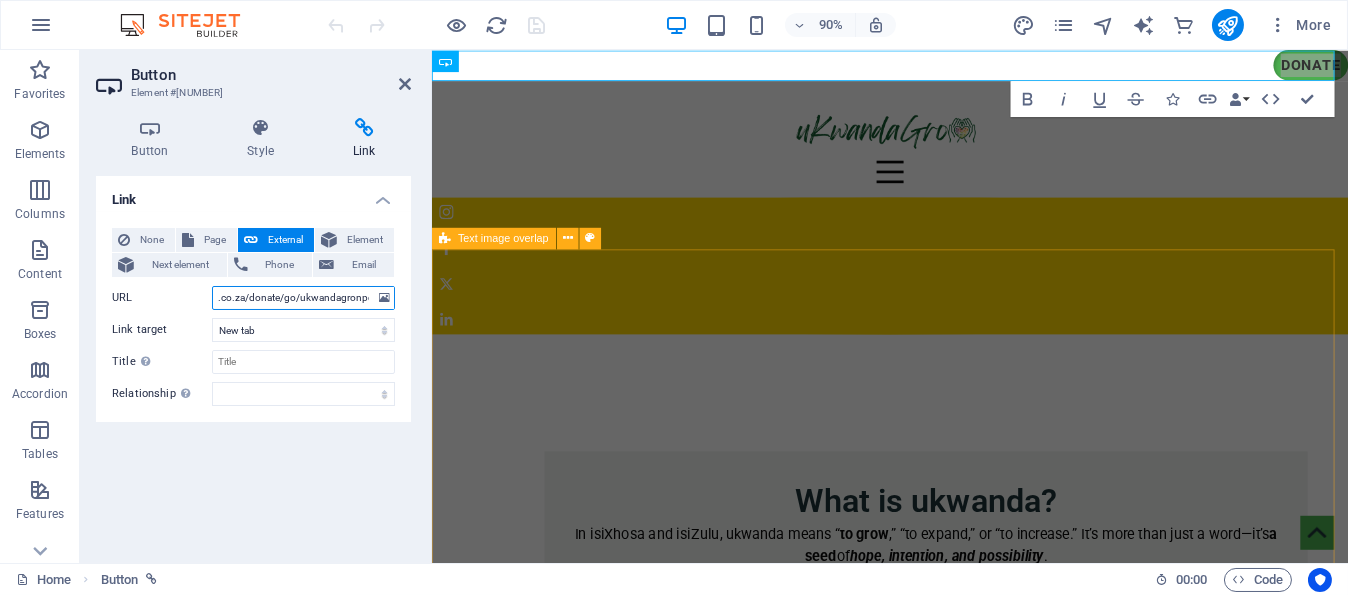 type on "https://www.paypal.com/donate/?hosted_button_id=KR5PXNC5GB76W" 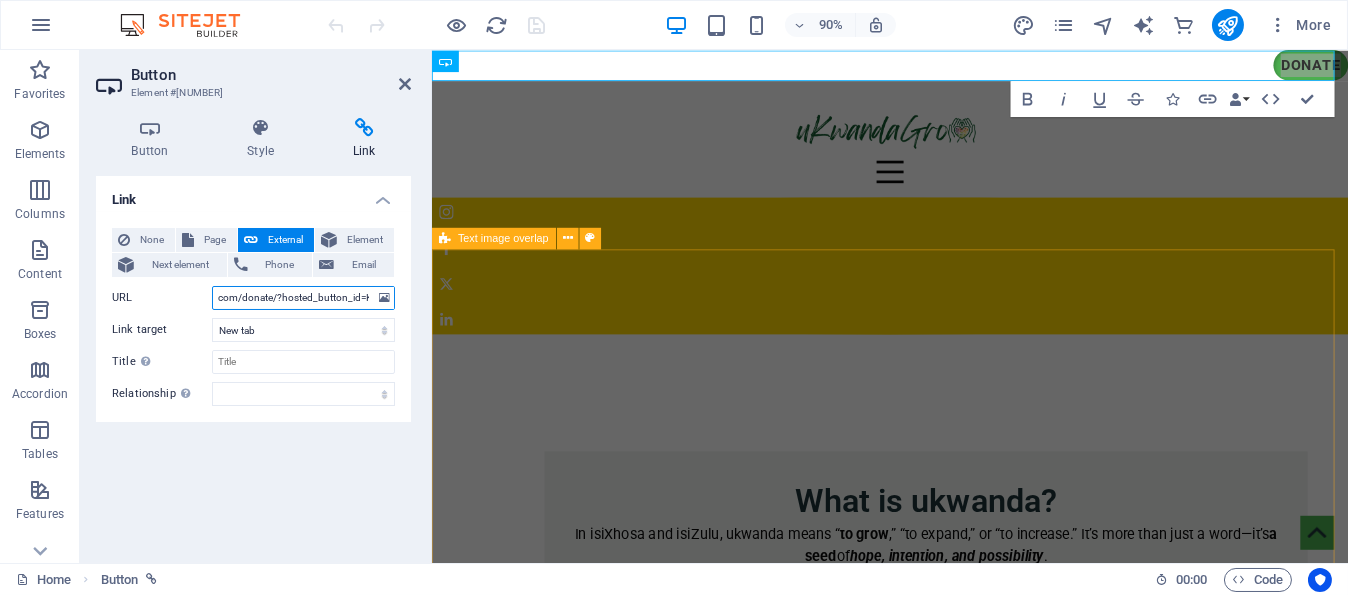 scroll, scrollTop: 0, scrollLeft: 164, axis: horizontal 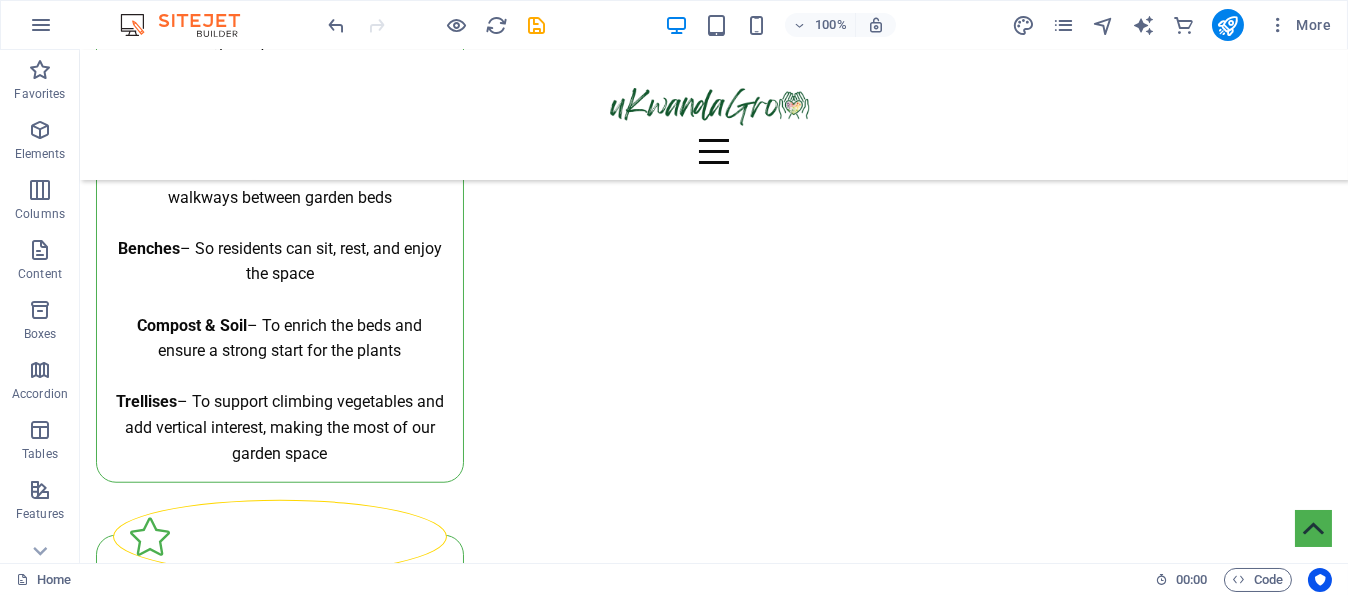 click on "Amount:
50.00" at bounding box center (714, 8292) 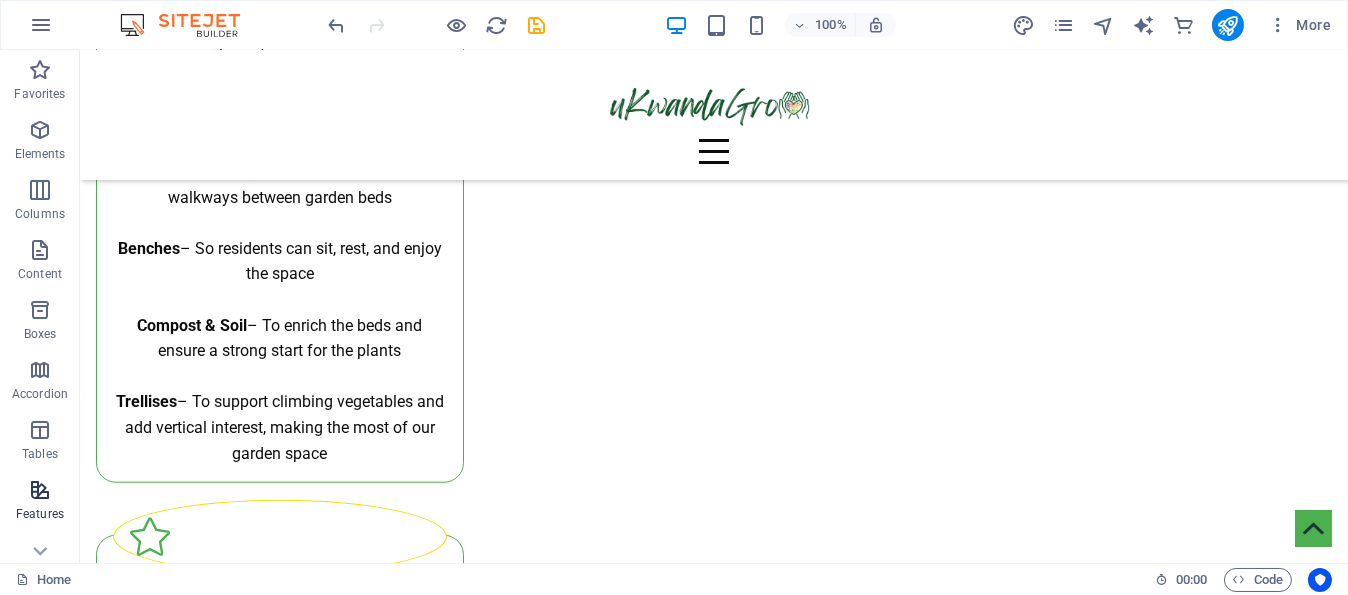 click on "Features" at bounding box center [40, 500] 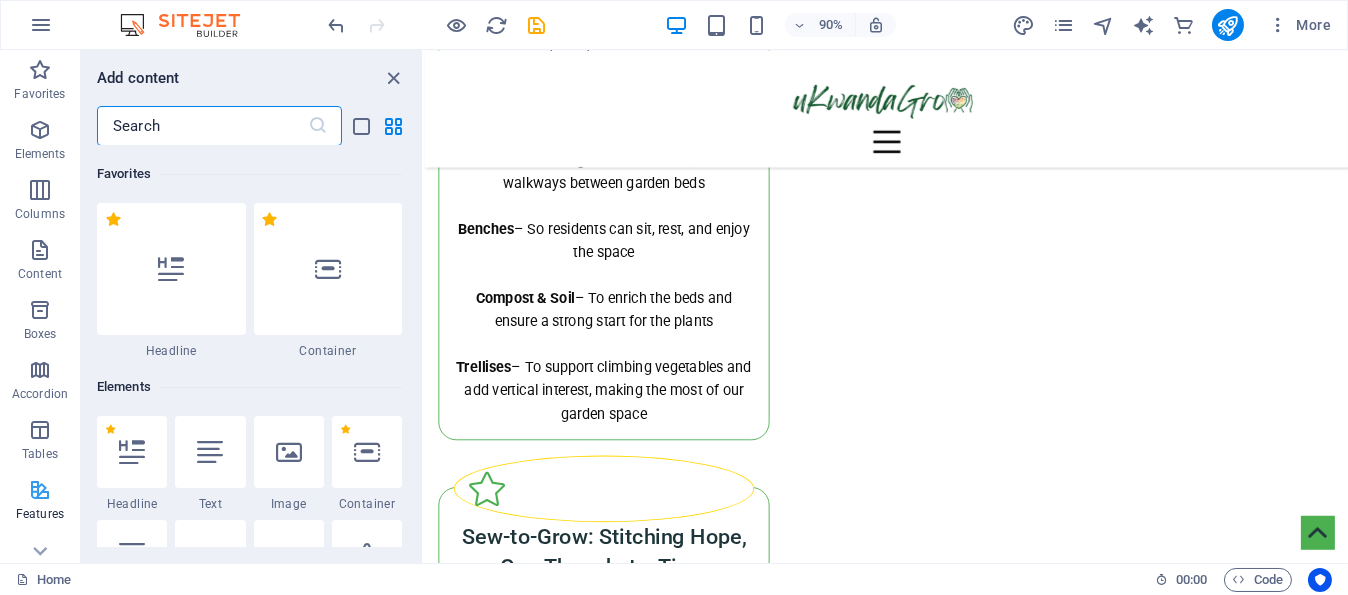 scroll, scrollTop: 4600, scrollLeft: 0, axis: vertical 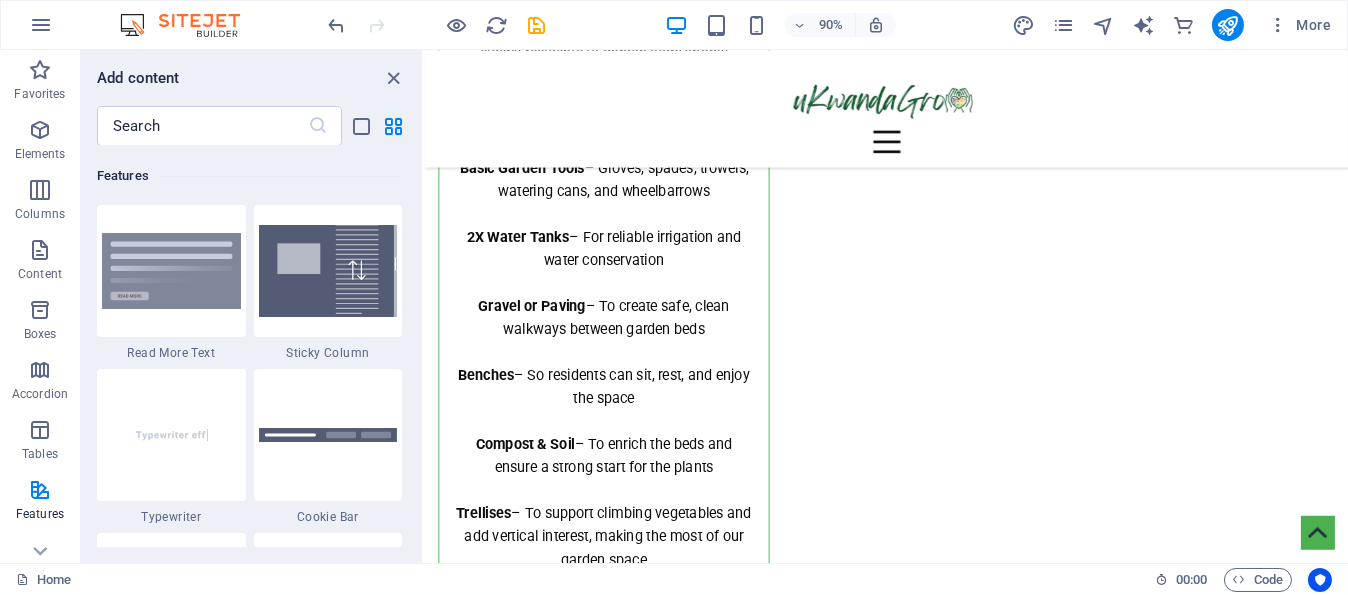 click on "50.00" at bounding box center (581, 7414) 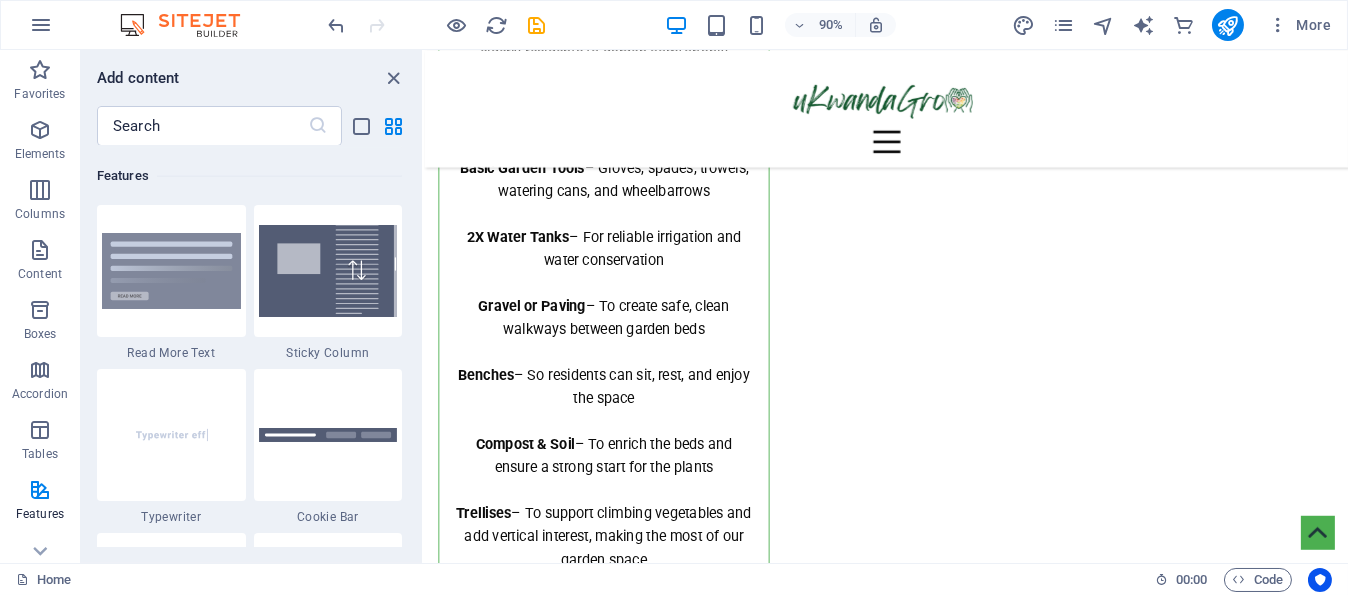 click on "Amount:
50.00" at bounding box center (936, 7444) 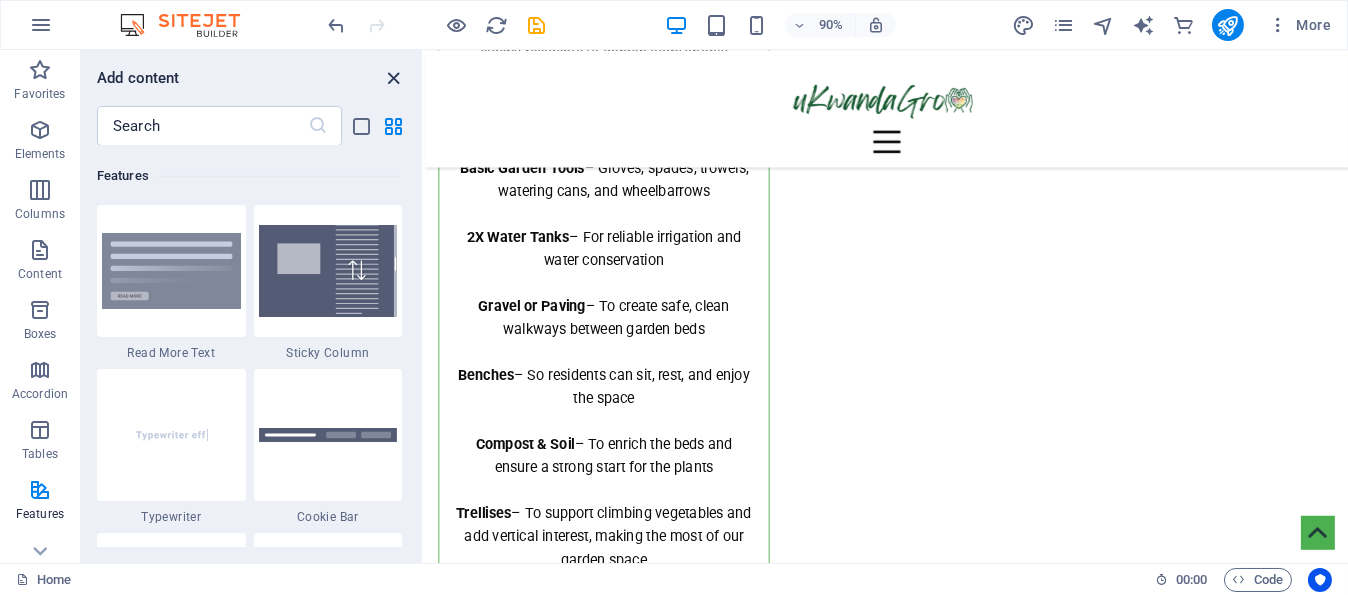 click at bounding box center (394, 78) 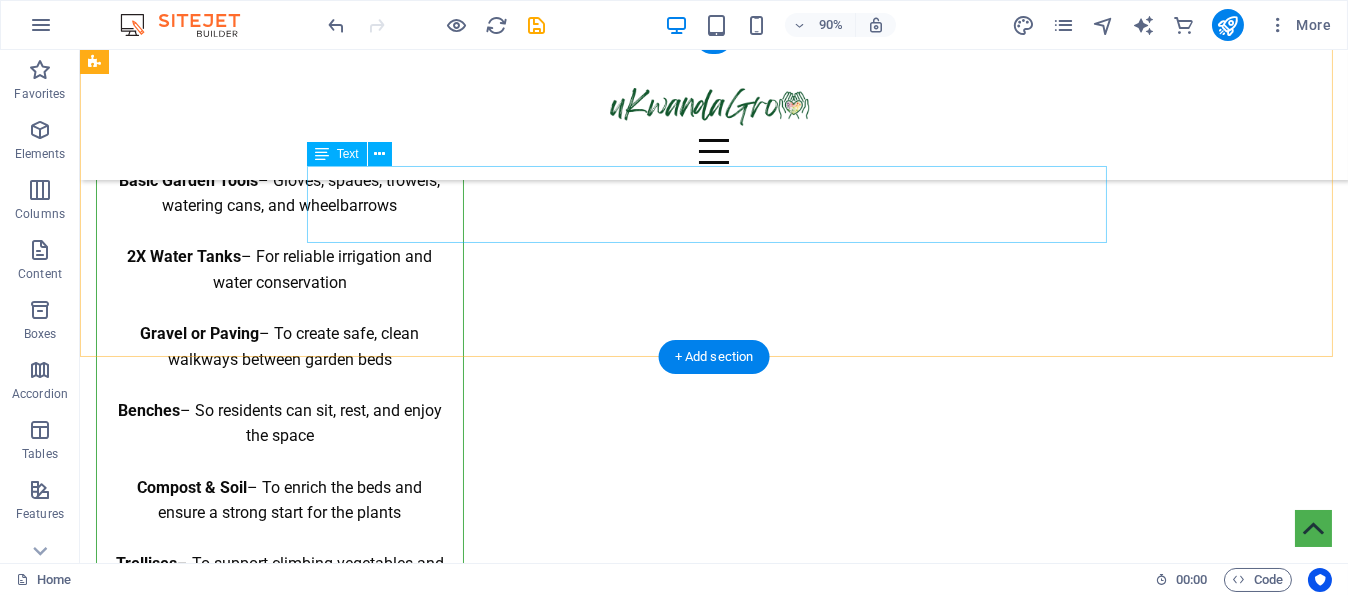scroll, scrollTop: 4705, scrollLeft: 0, axis: vertical 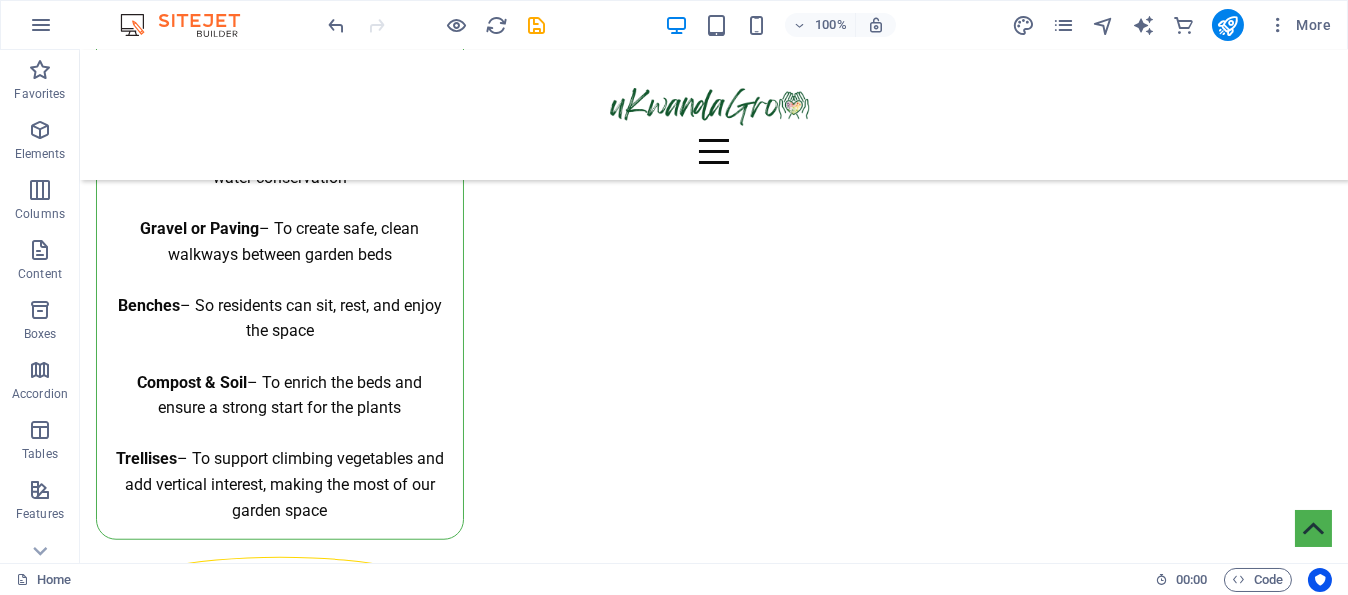 click on "Amount:
50.00" at bounding box center (714, 8349) 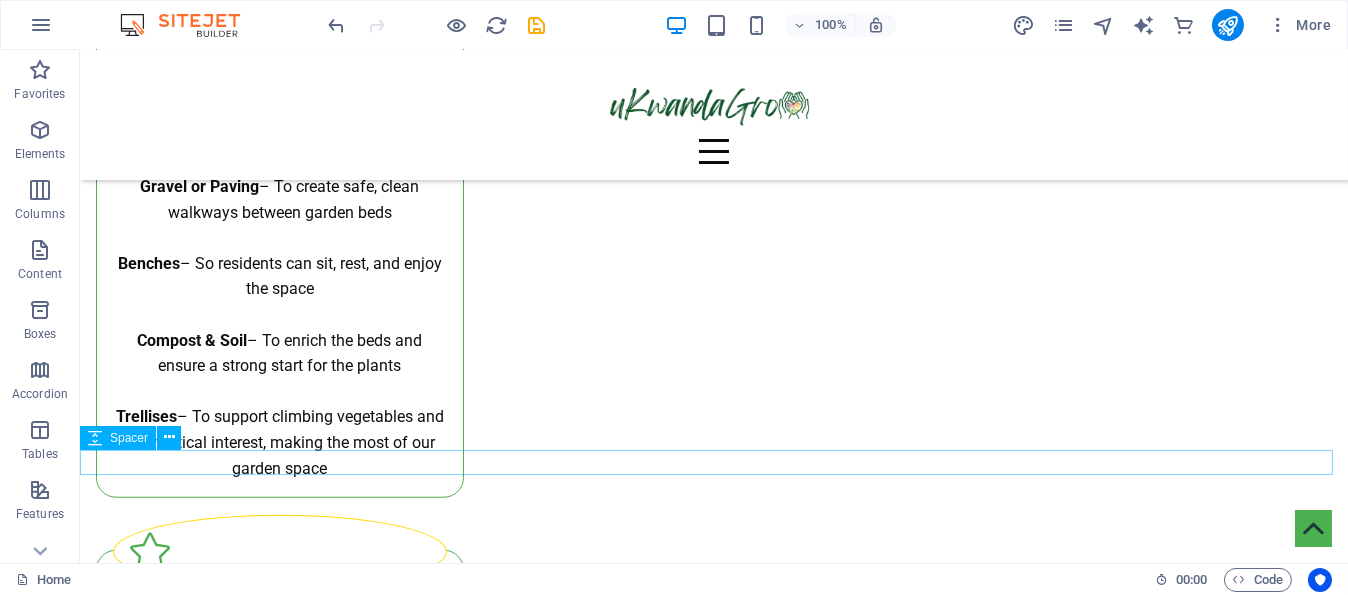 scroll, scrollTop: 4762, scrollLeft: 0, axis: vertical 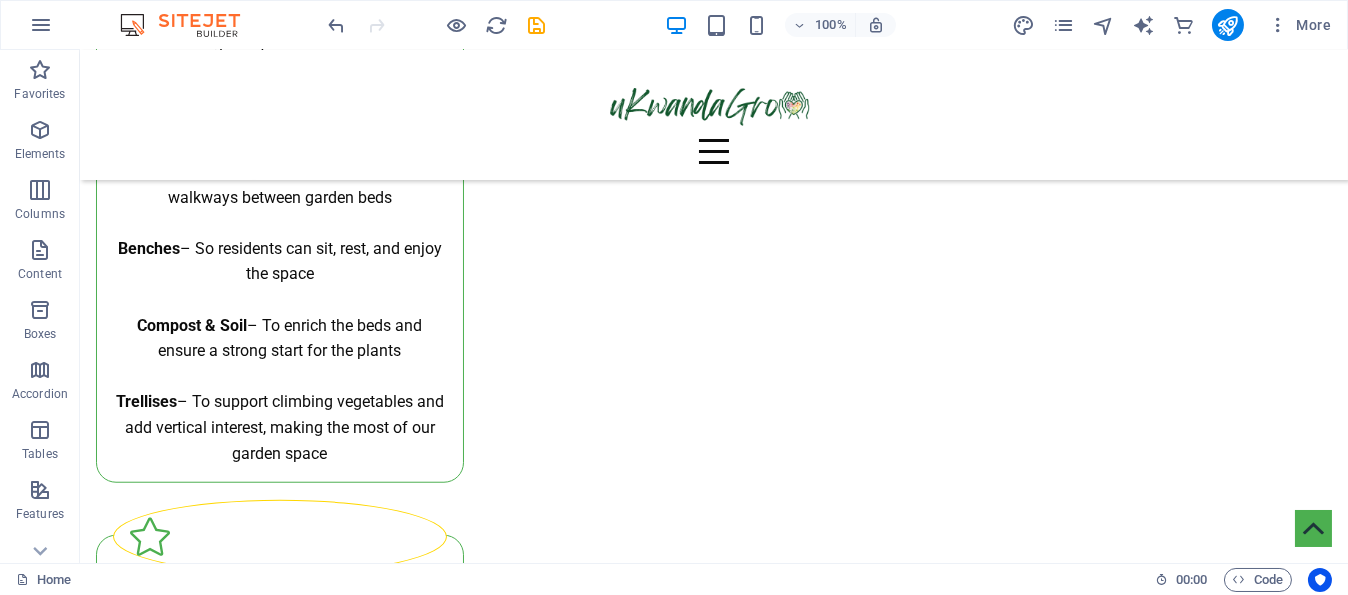 click on "Amount:
50.01" at bounding box center (714, 8292) 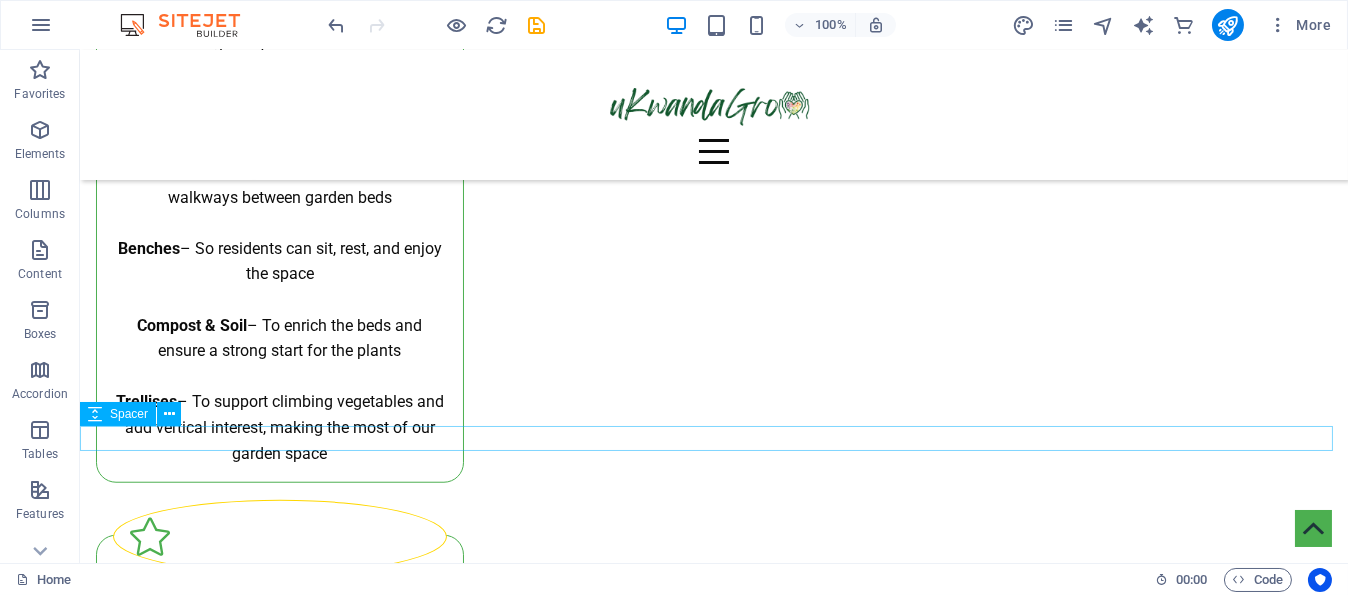 click at bounding box center [714, 8231] 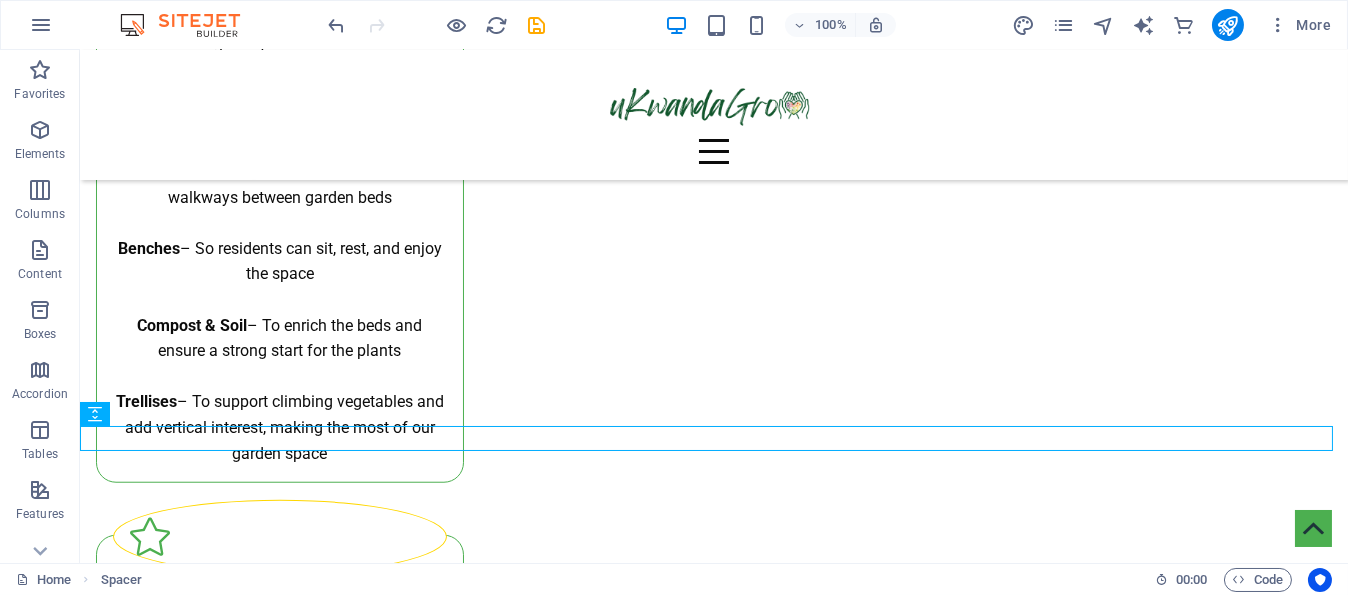 click on "Amount:
50.01" at bounding box center (714, 8292) 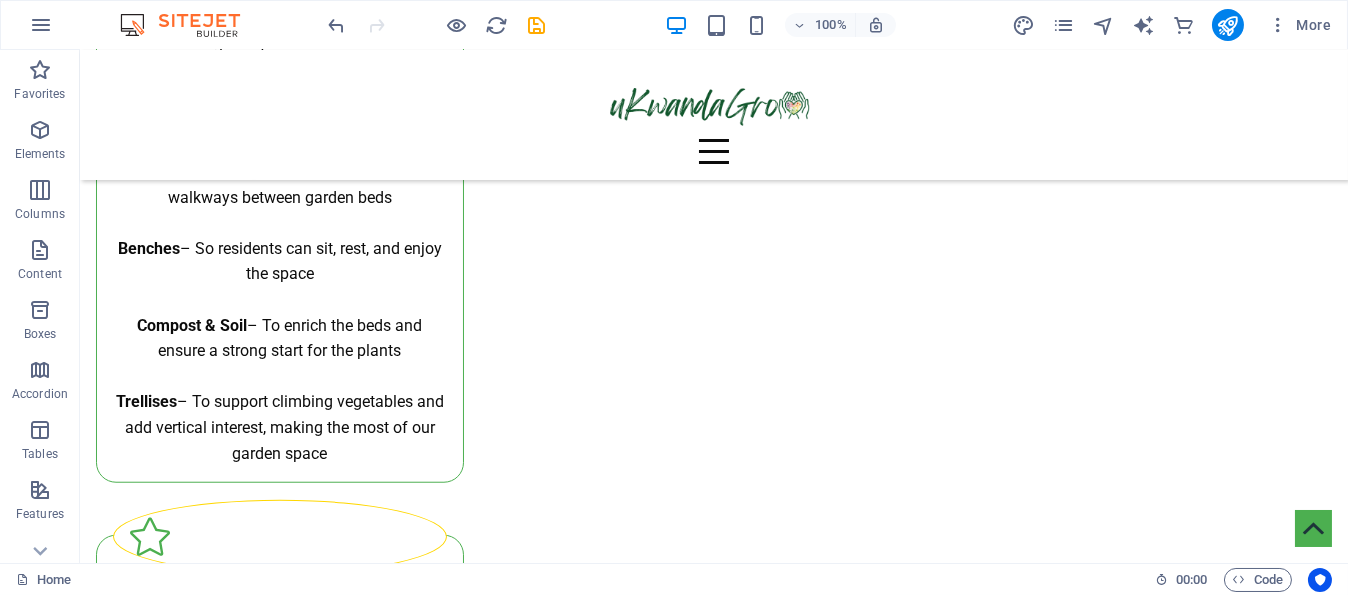 click on "Amount:
50.01" at bounding box center [714, 8292] 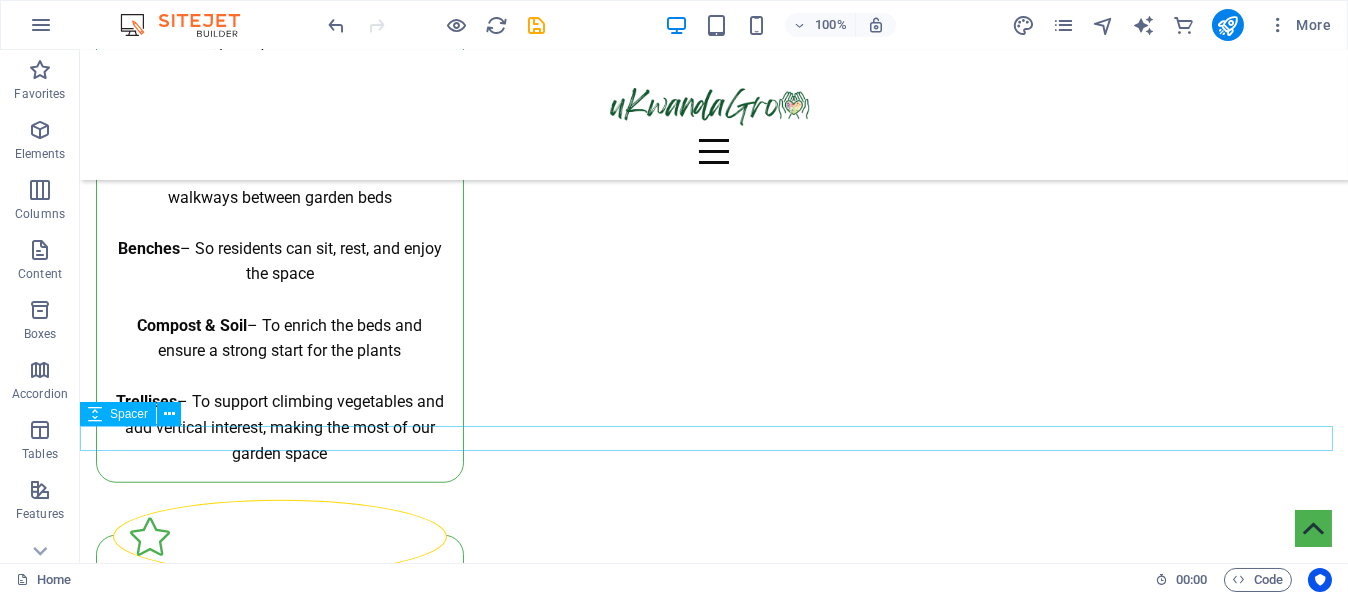 click at bounding box center [714, 8231] 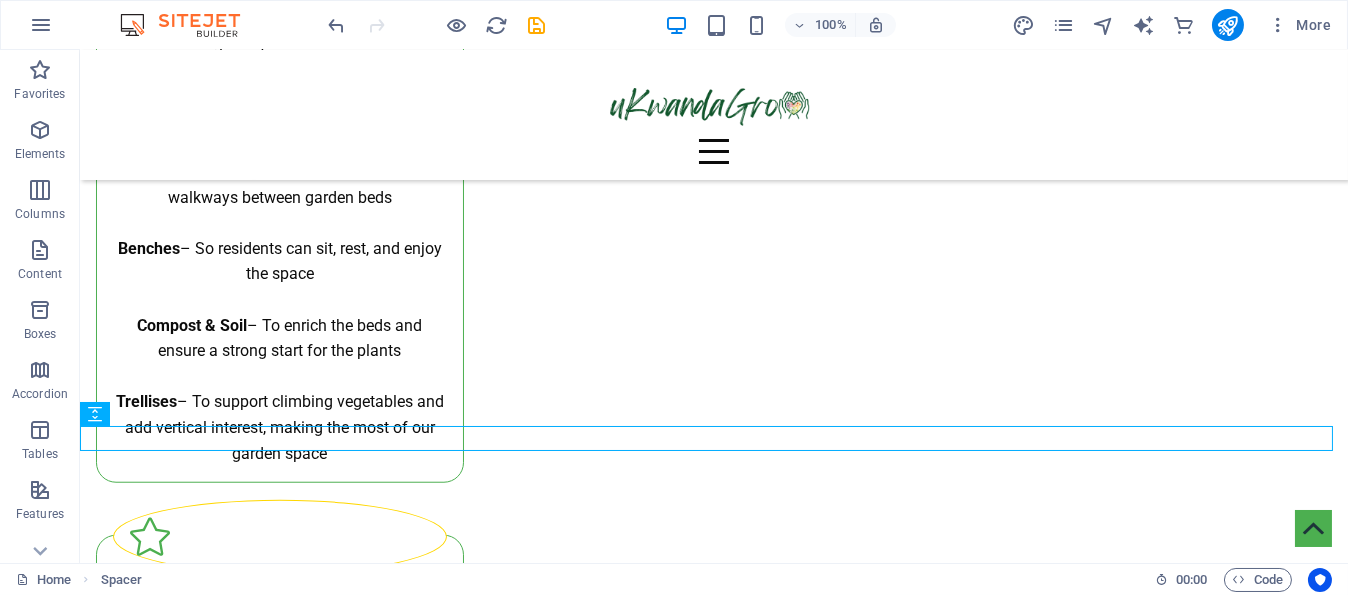 click on "Amount:
50.01" at bounding box center [714, 8292] 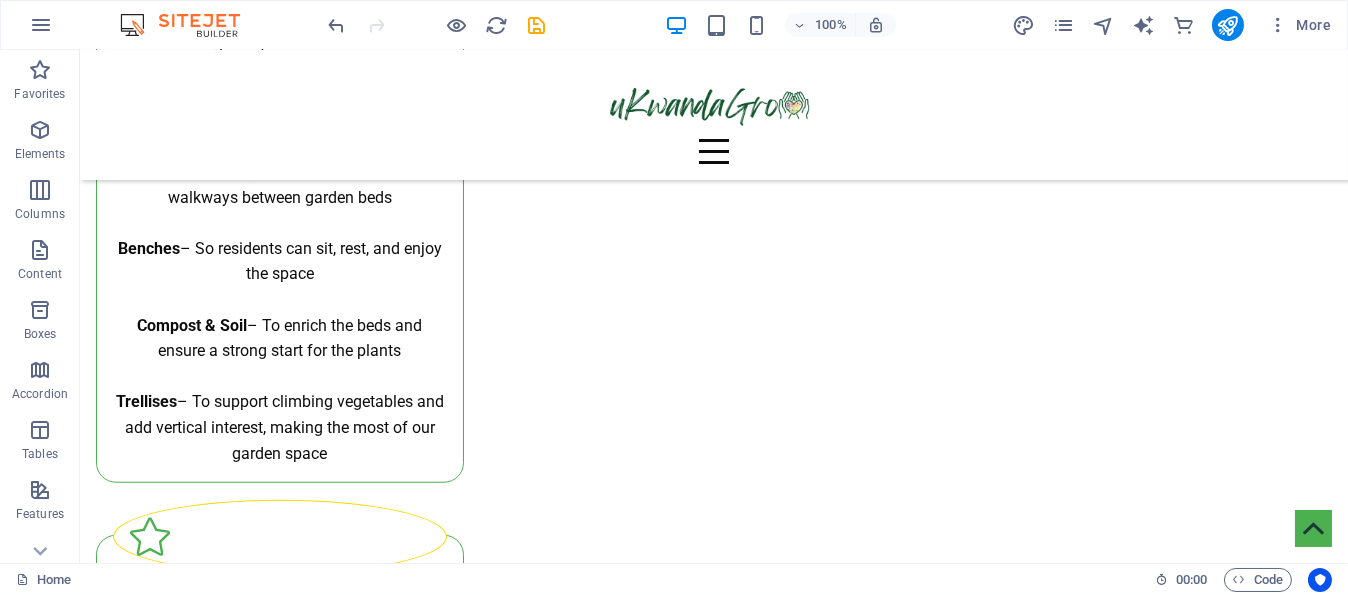 click on "Amount:
50.01" at bounding box center (714, 8292) 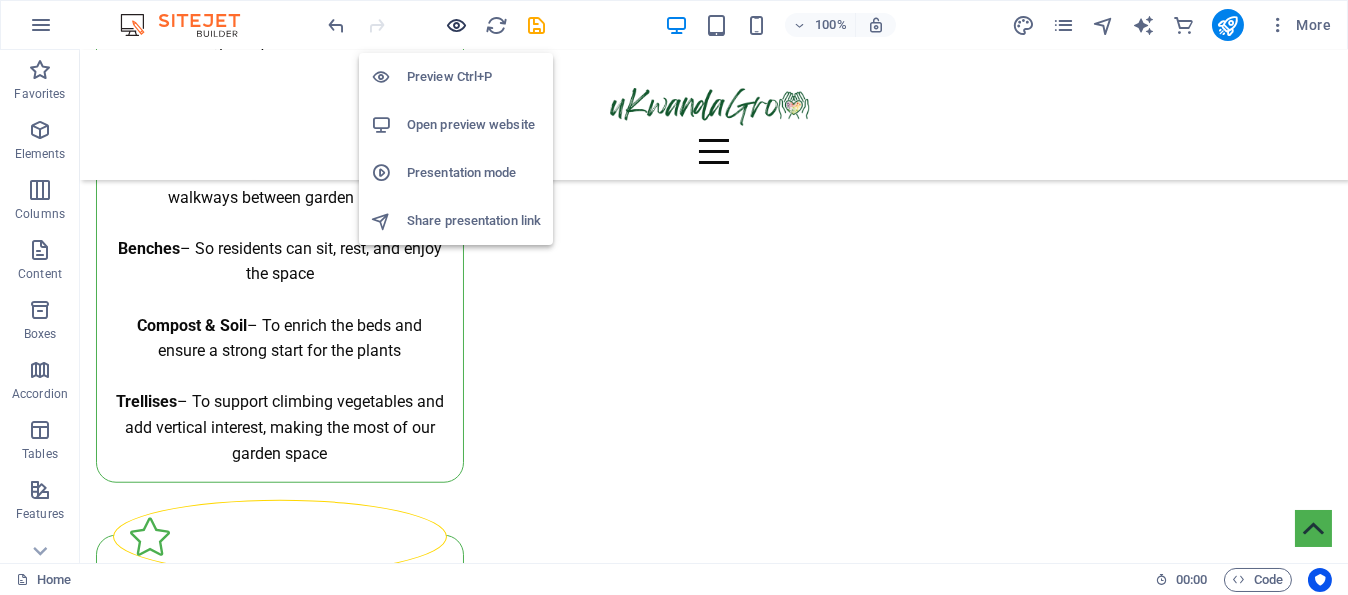 drag, startPoint x: 6, startPoint y: 429, endPoint x: 454, endPoint y: 21, distance: 605.9439 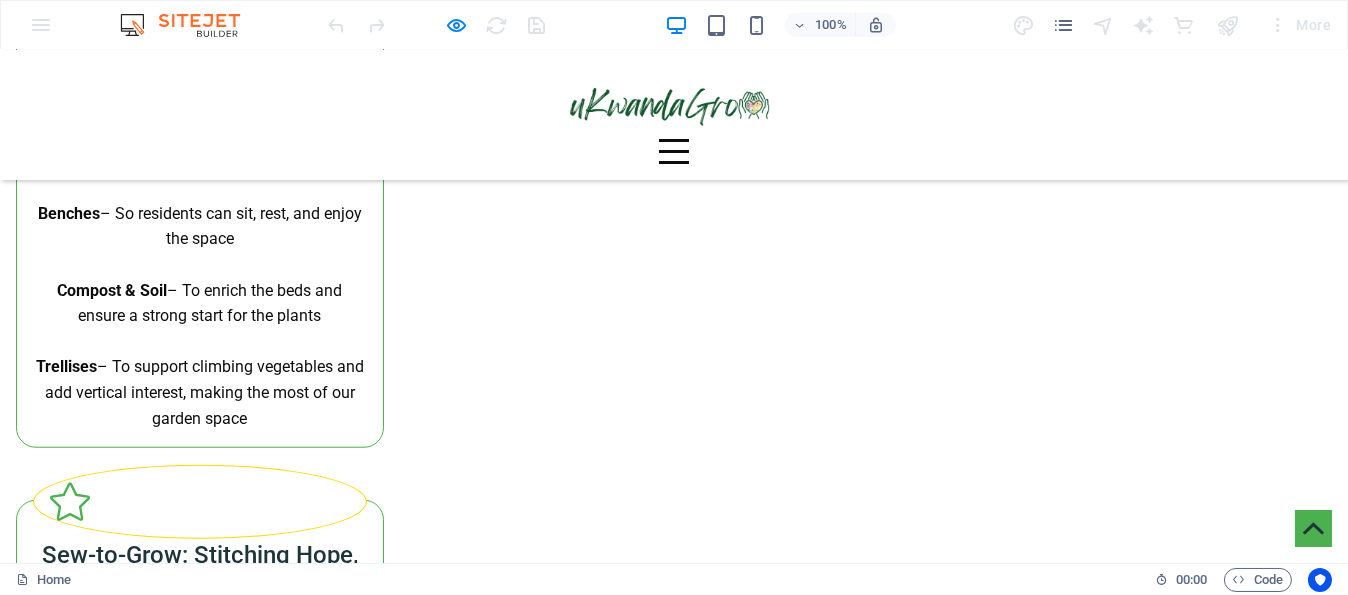 drag, startPoint x: 219, startPoint y: 507, endPoint x: 232, endPoint y: 524, distance: 21.400934 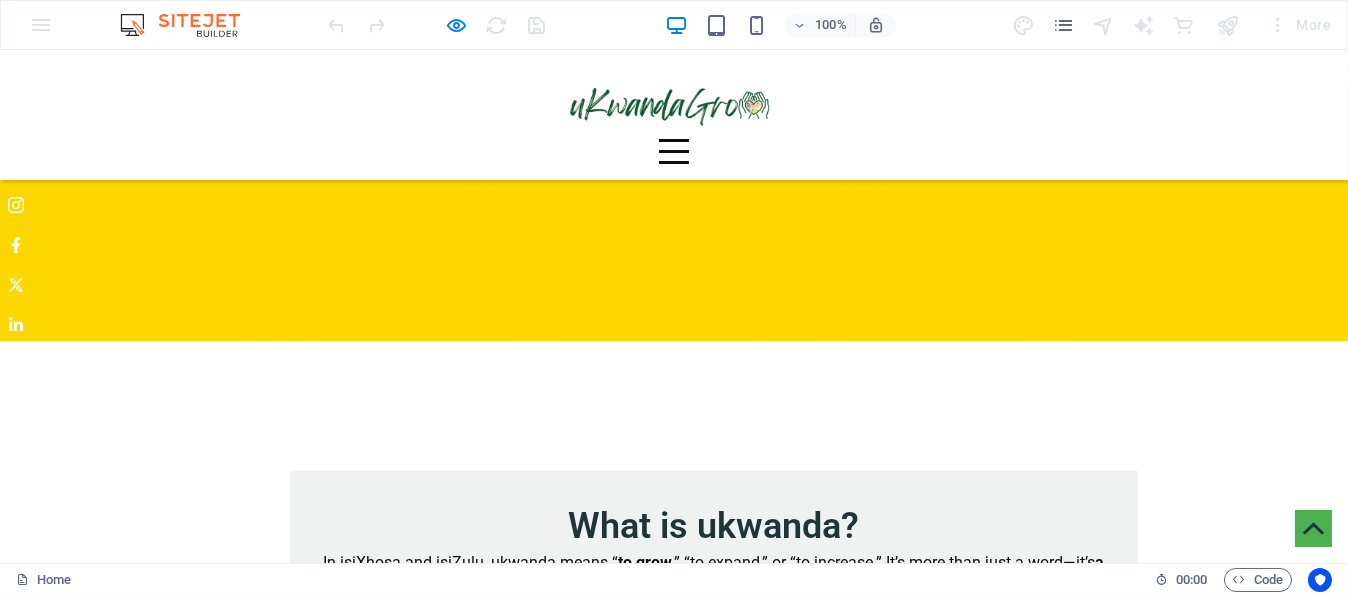 scroll, scrollTop: 0, scrollLeft: 0, axis: both 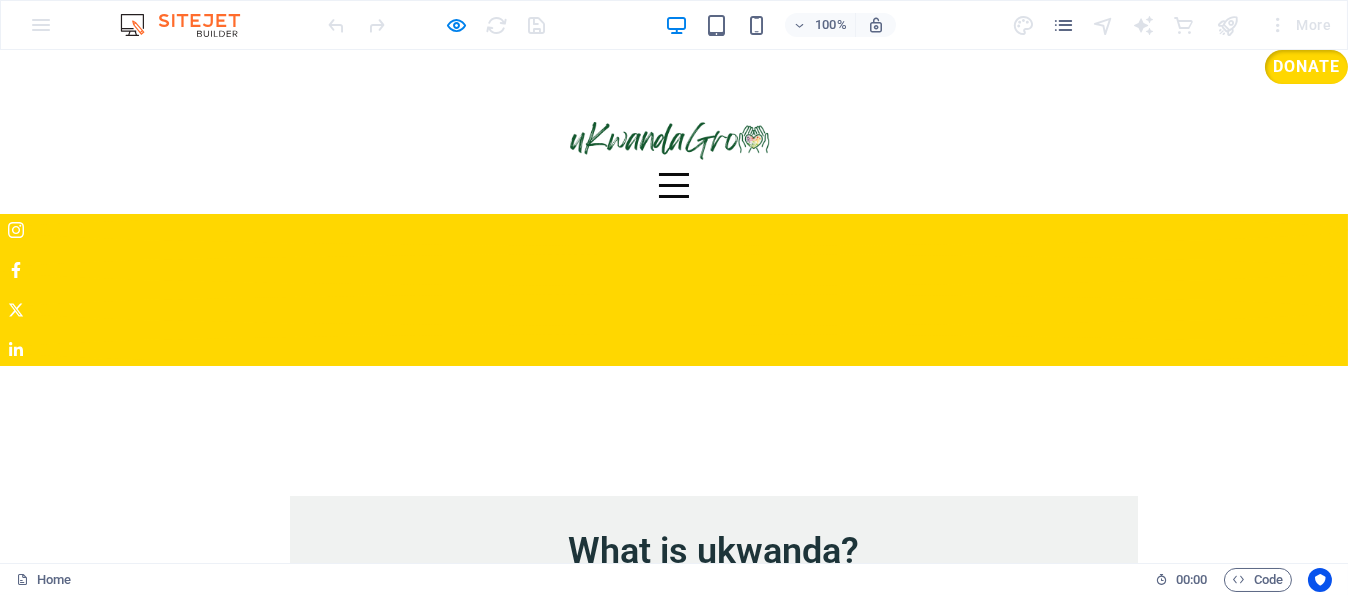 click on "Donate" at bounding box center (1306, 67) 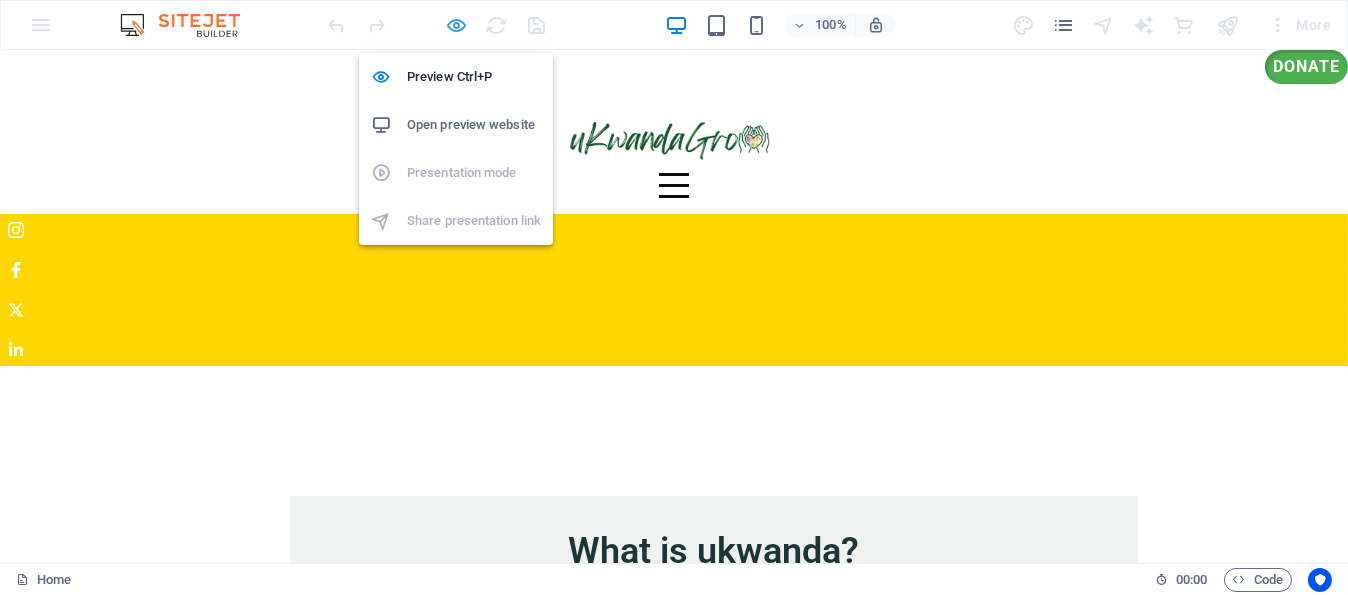 click at bounding box center [457, 25] 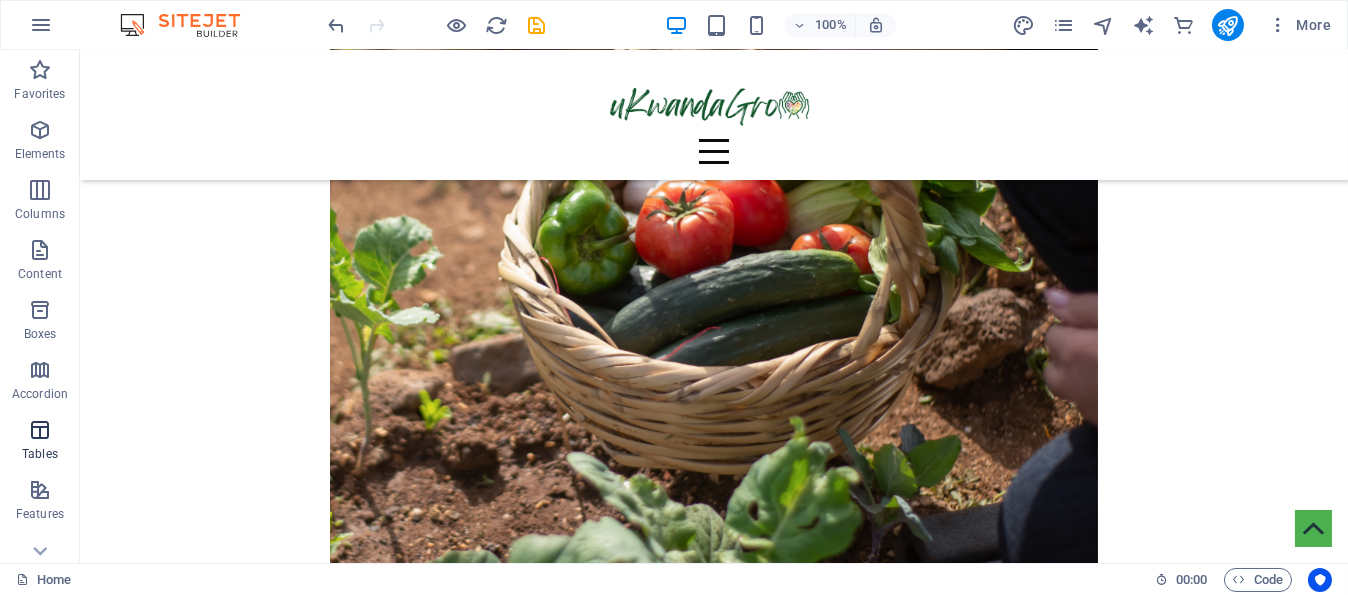 scroll, scrollTop: 1000, scrollLeft: 0, axis: vertical 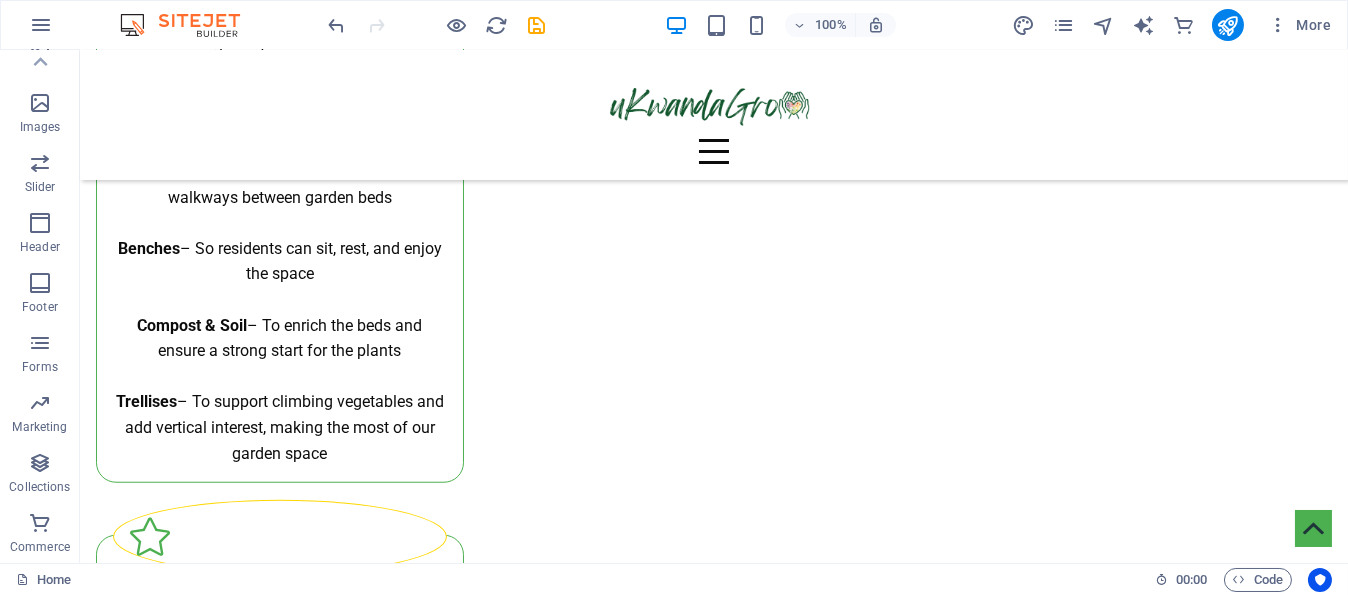 click on "Amount:
50.01" at bounding box center [714, 8292] 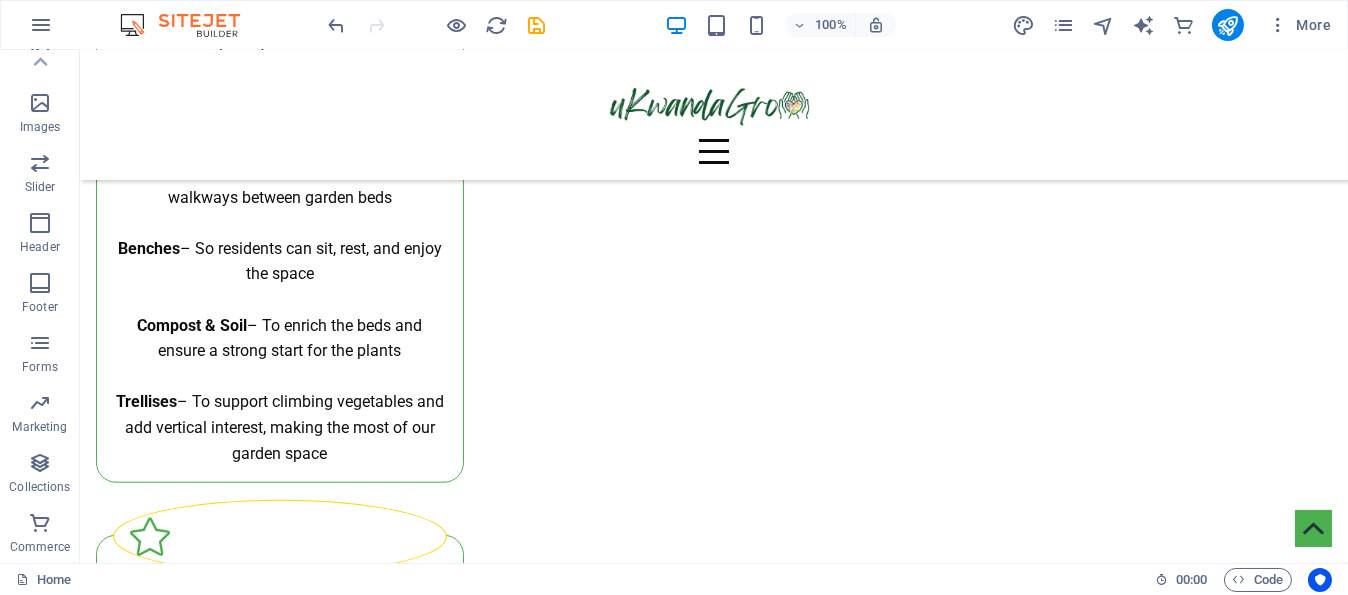click at bounding box center [169, 8306] 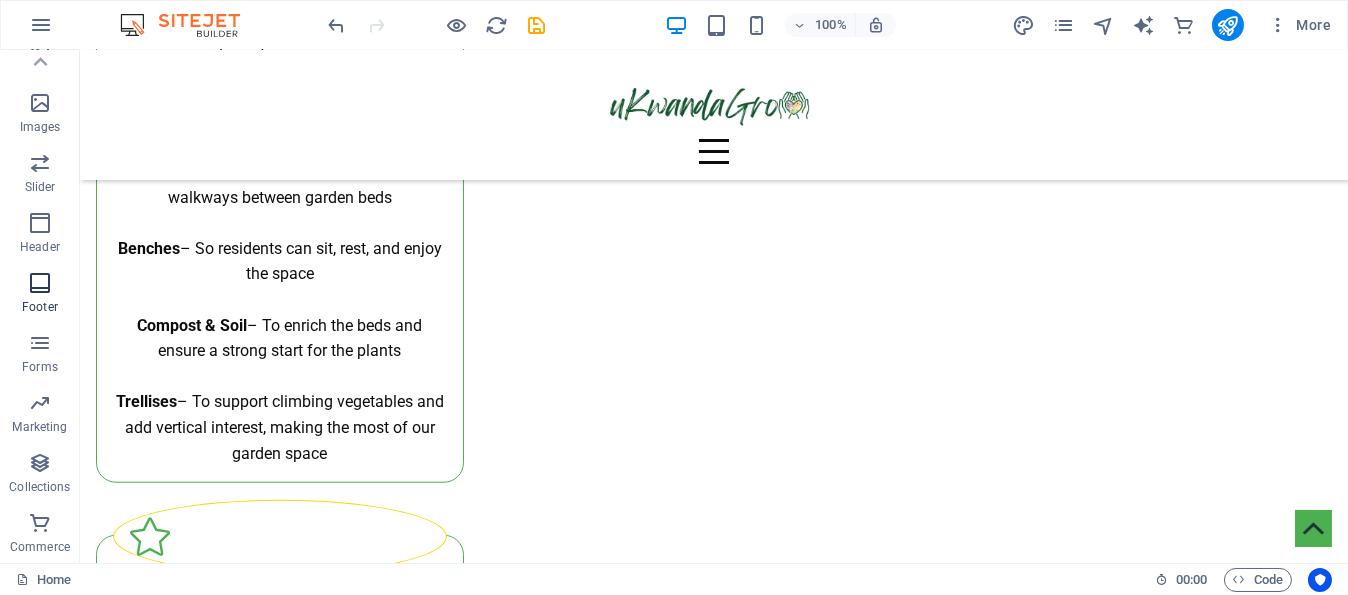 drag, startPoint x: 70, startPoint y: 475, endPoint x: 28, endPoint y: 296, distance: 183.86136 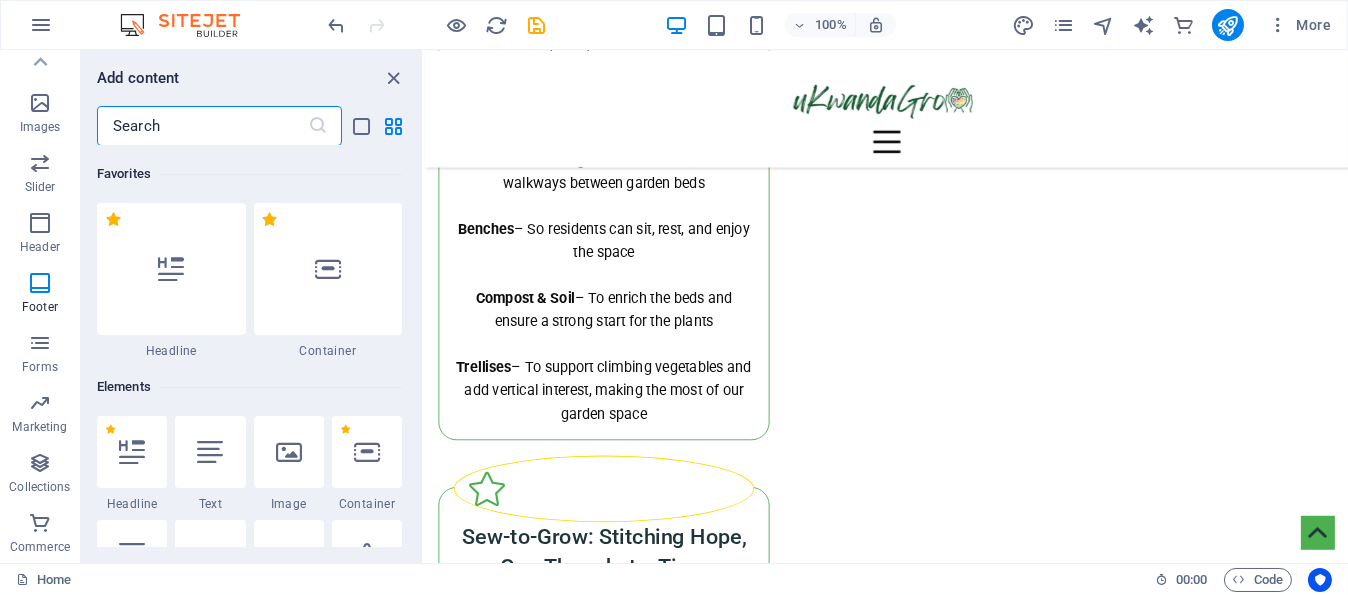 scroll, scrollTop: 4600, scrollLeft: 0, axis: vertical 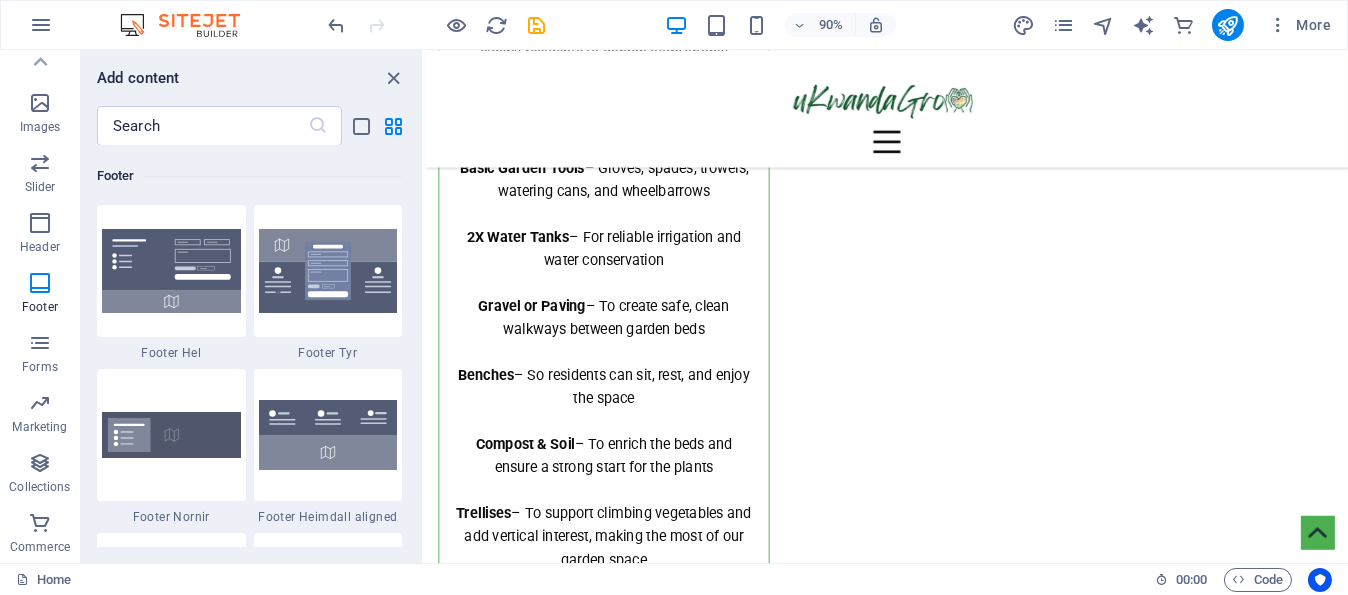 click on "Amount:
50.01" at bounding box center [936, 7444] 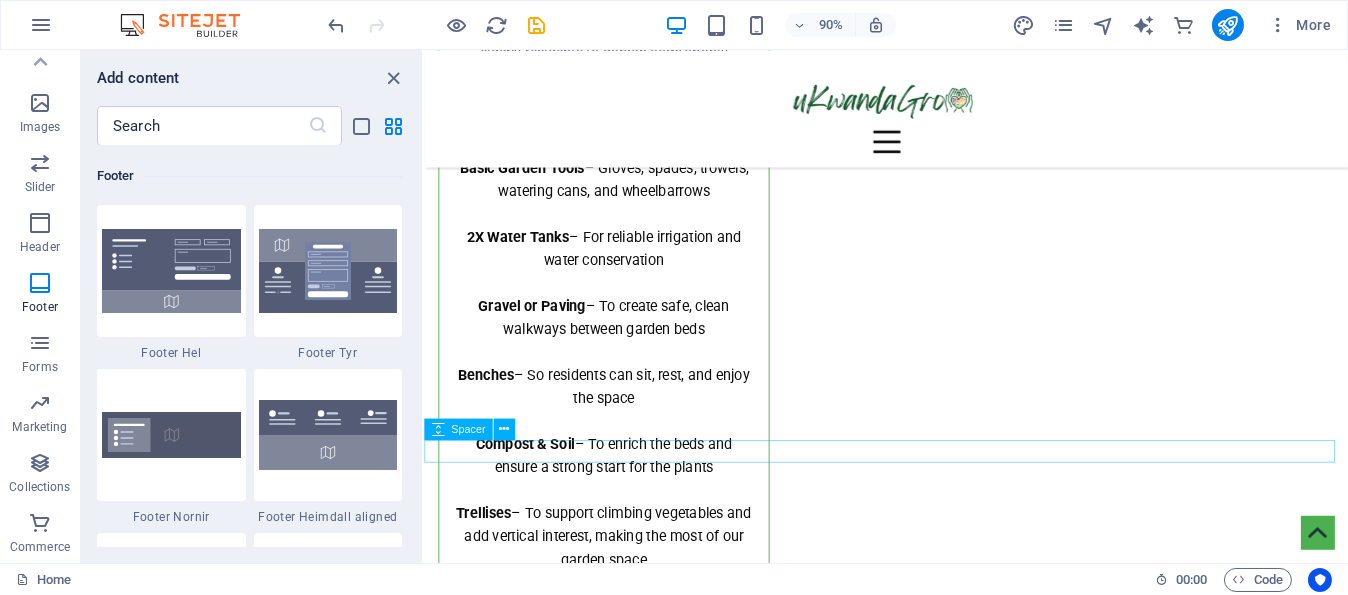 click at bounding box center (936, 7383) 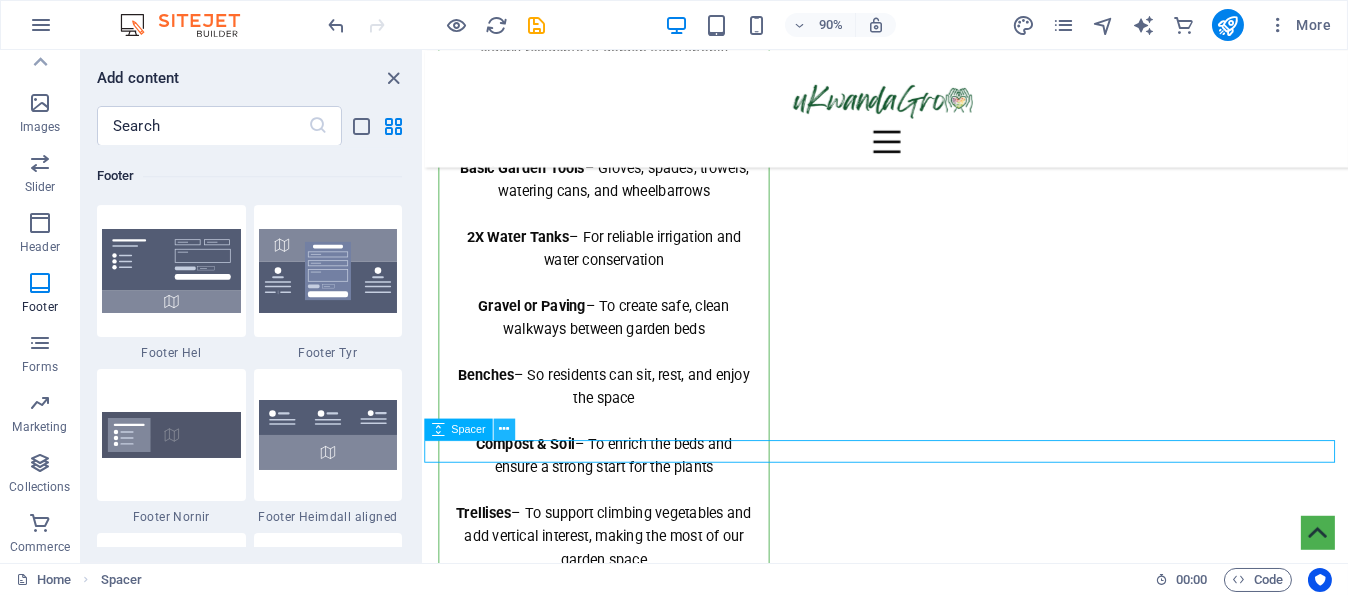 click at bounding box center [504, 428] 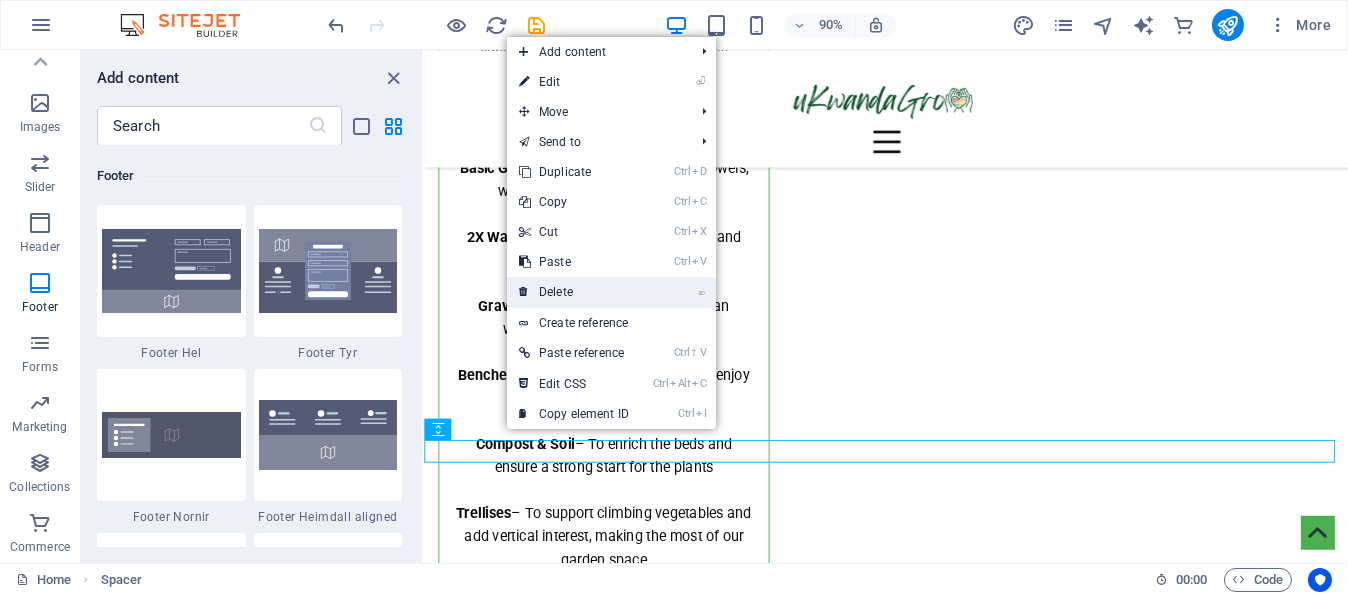 click on "⌦  Delete" at bounding box center [574, 292] 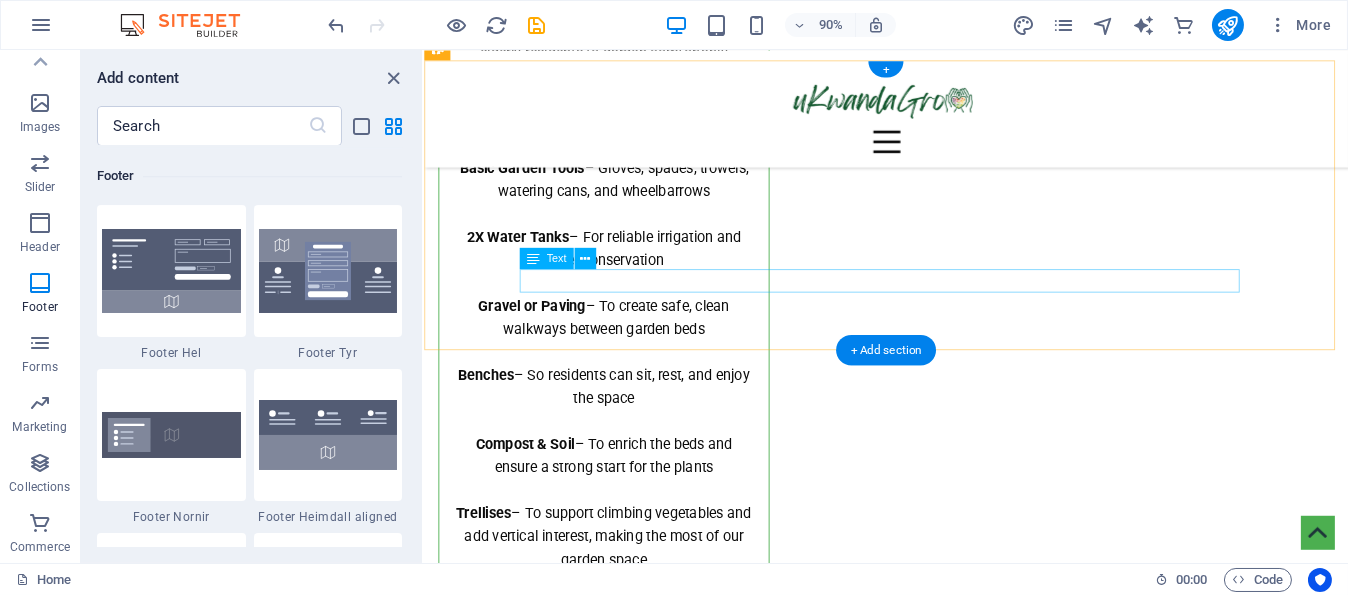 scroll, scrollTop: 4574, scrollLeft: 0, axis: vertical 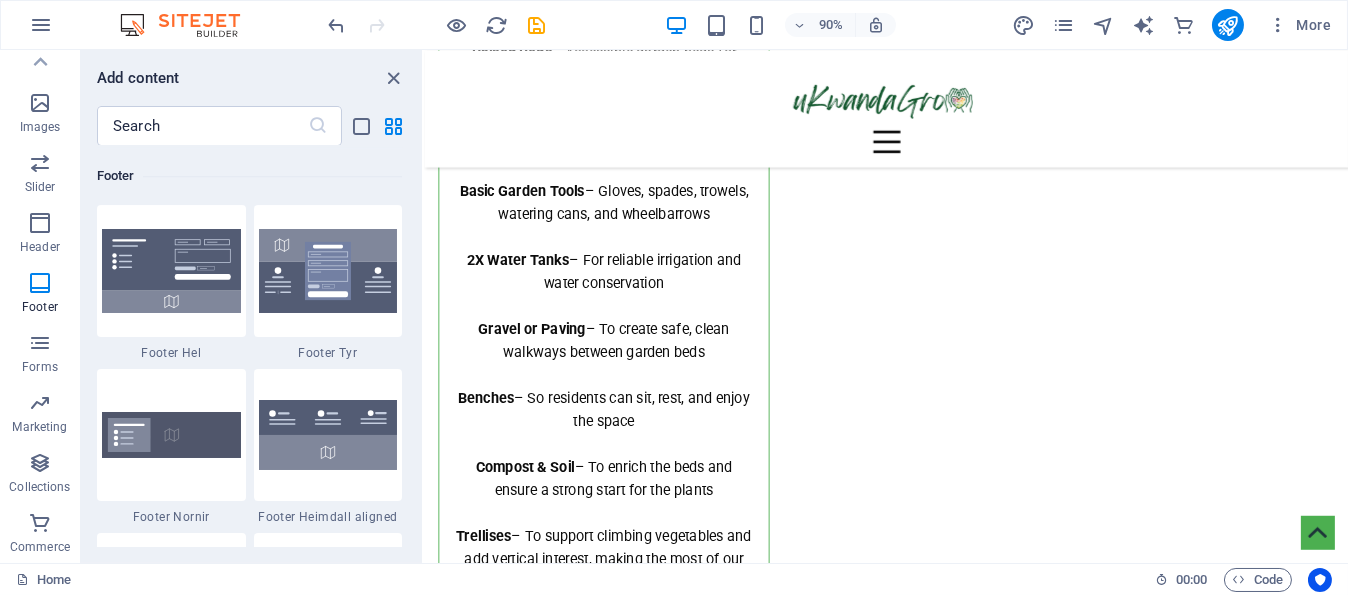 click on "Amount:" at bounding box center [454, 7411] 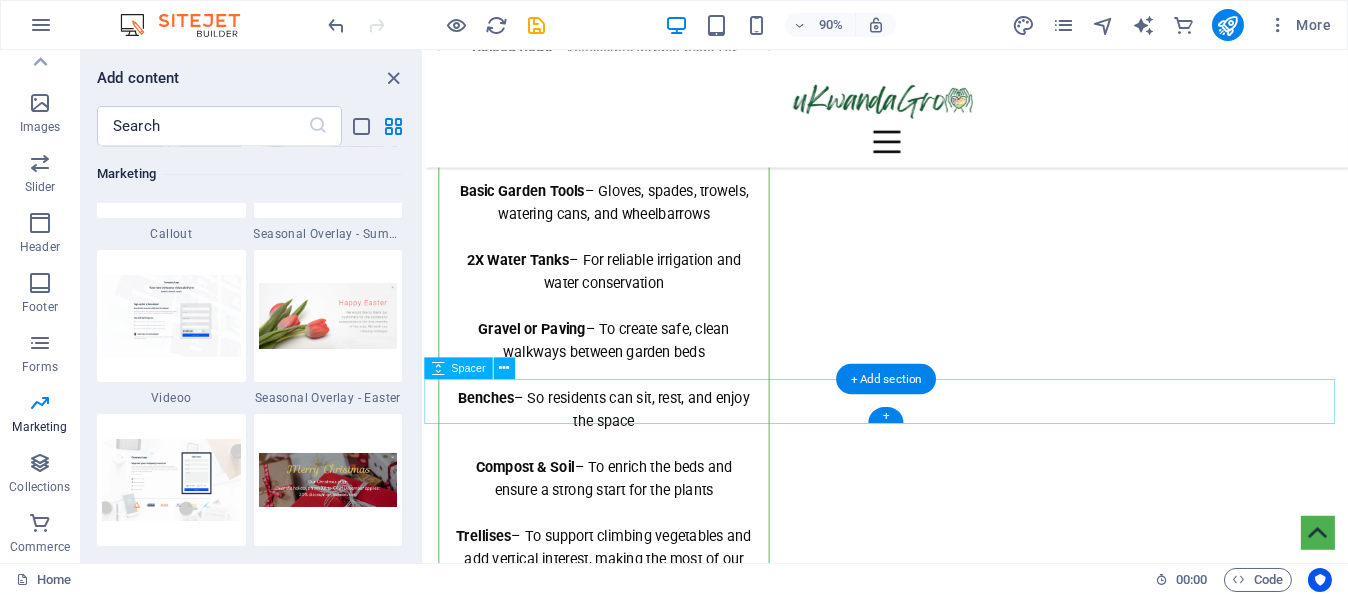 scroll, scrollTop: 16737, scrollLeft: 0, axis: vertical 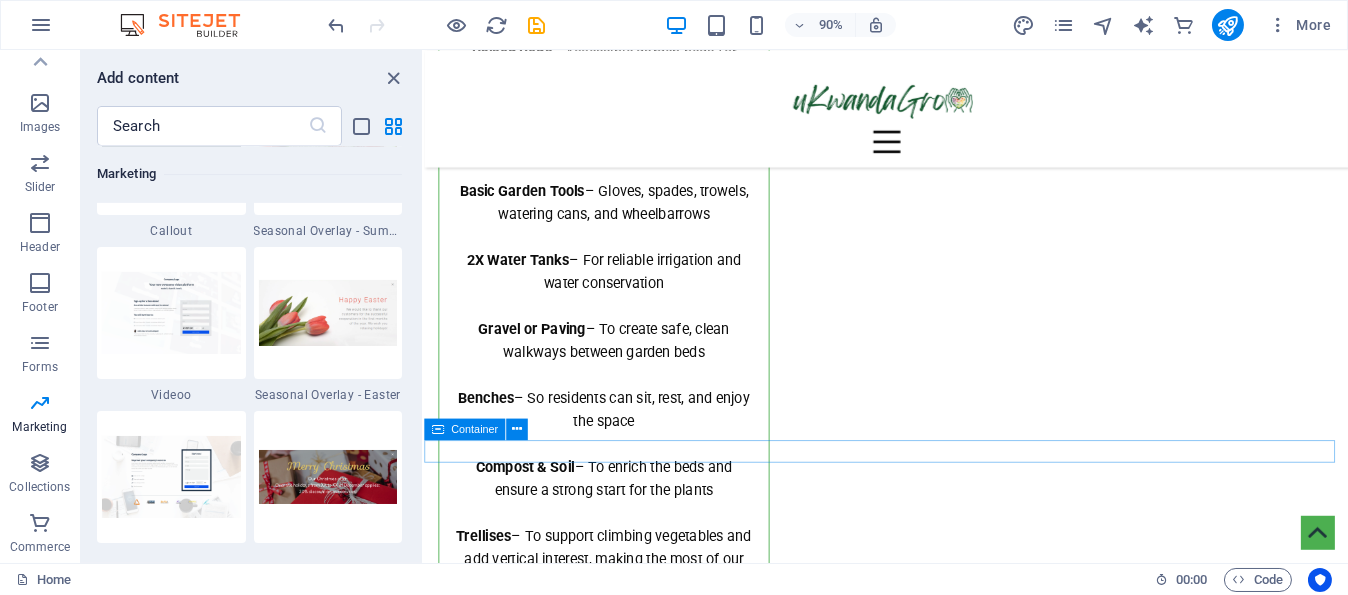click on "ukwandagro.org . All Rights Reserved. Legal Notice  |  Privacy" at bounding box center (936, 7371) 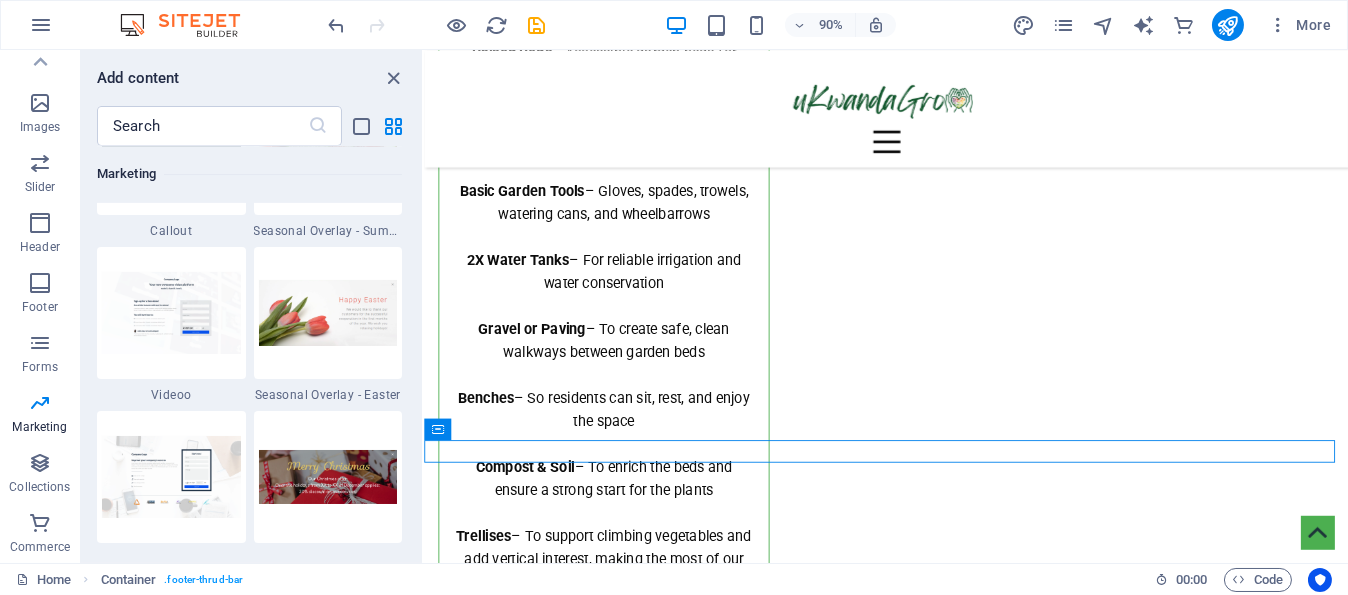 click on "Amount:
50.01" at bounding box center (936, 7445) 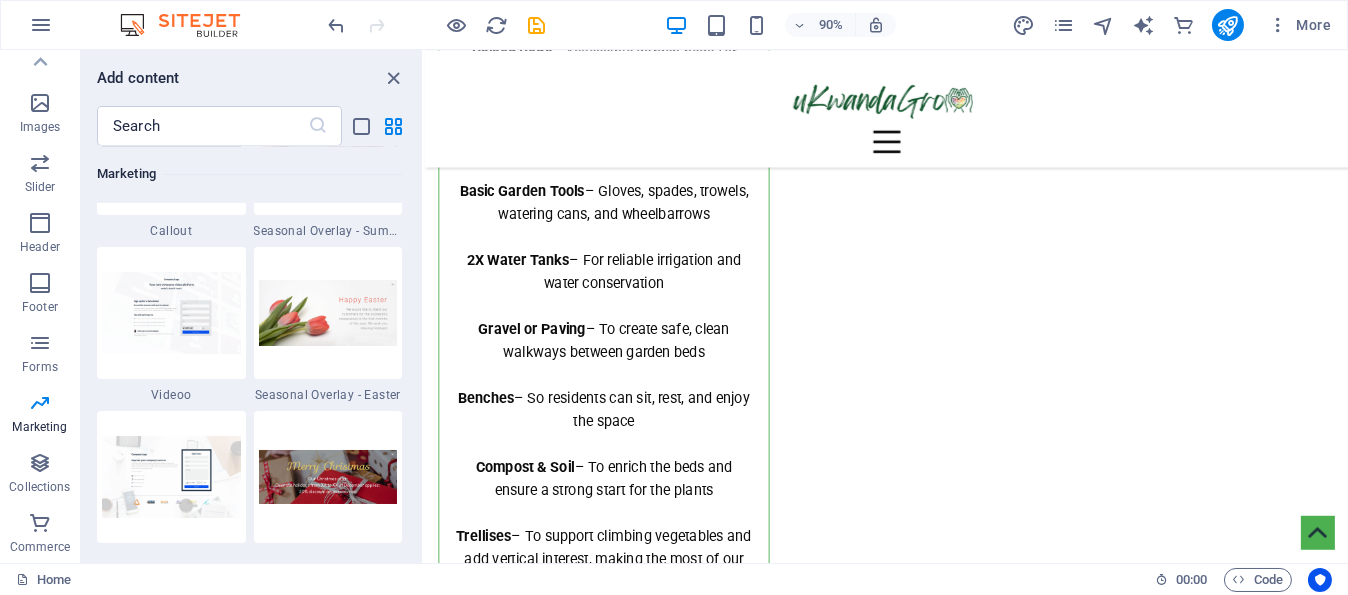 click on "Amount:
50.01" at bounding box center (936, 7445) 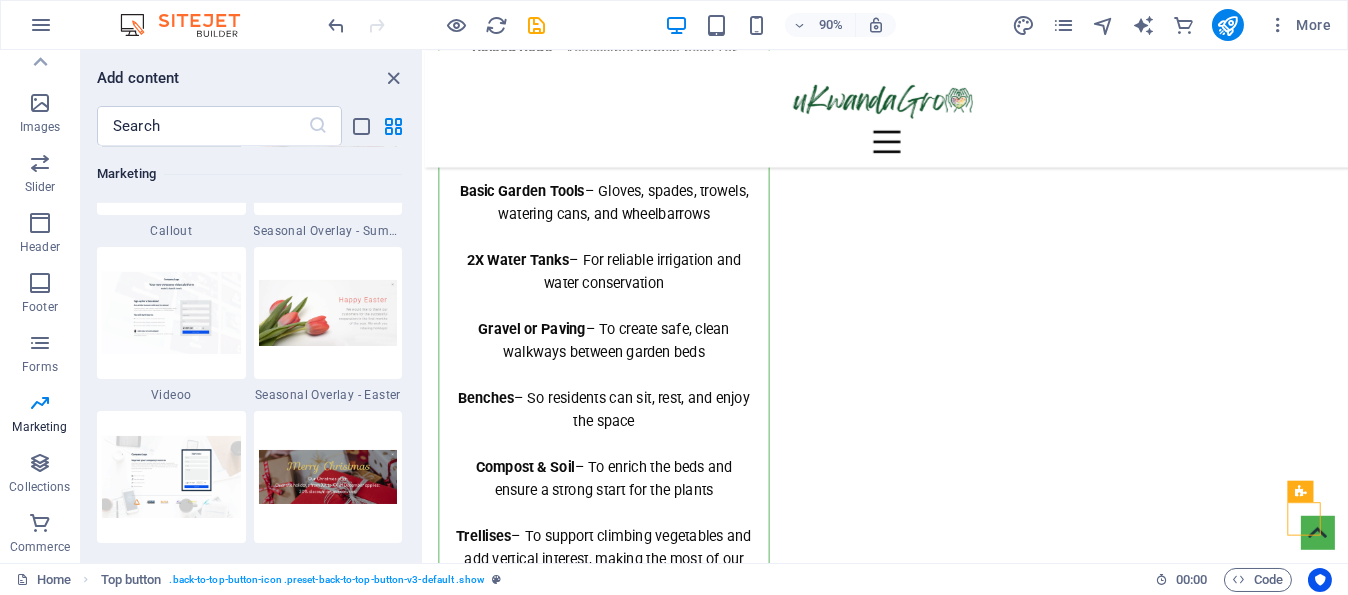 drag, startPoint x: 1402, startPoint y: 579, endPoint x: 645, endPoint y: 574, distance: 757.01654 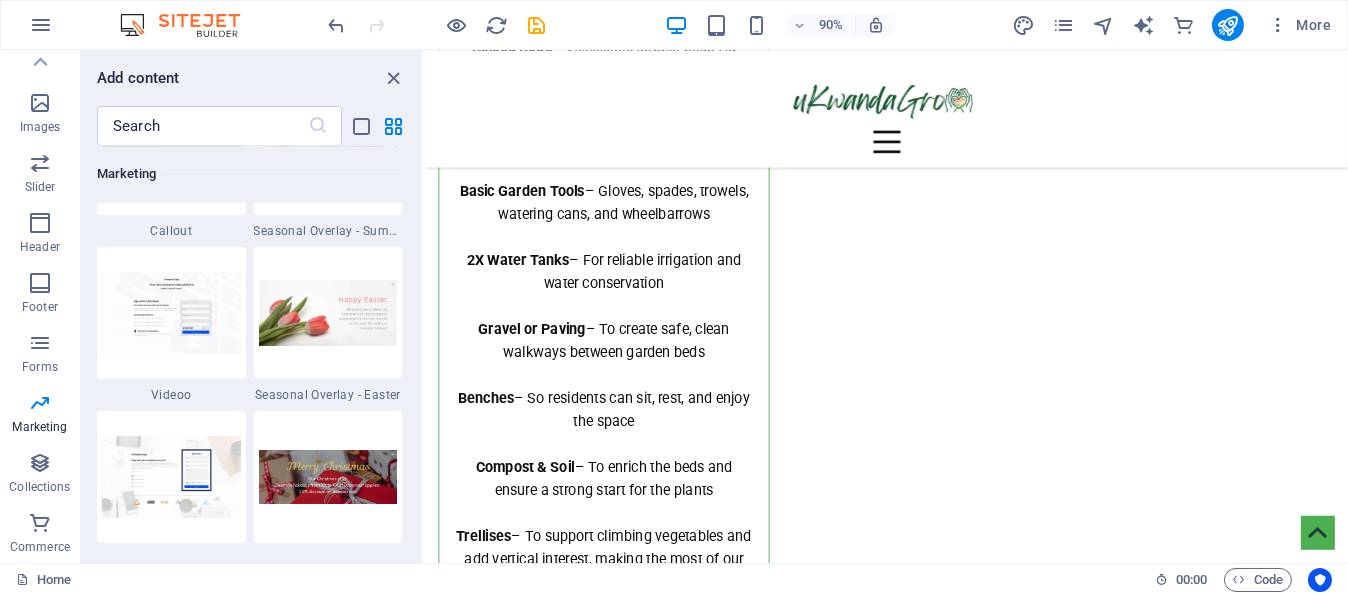 click at bounding box center [512, 7460] 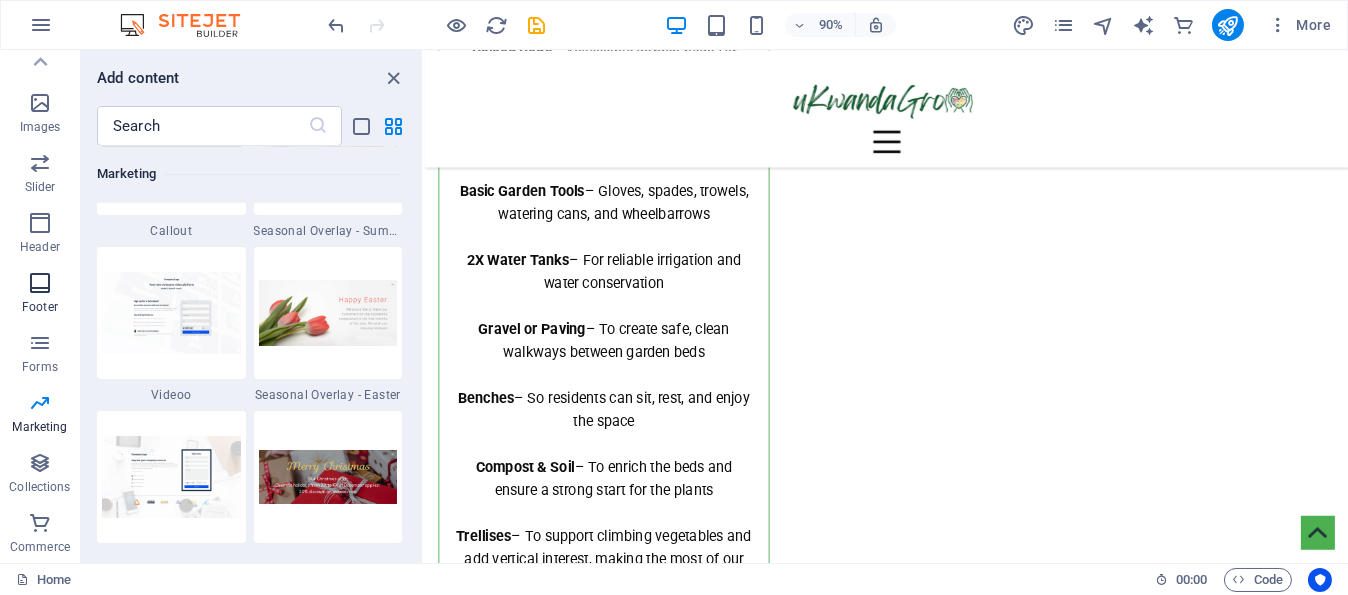 click on "Footer" at bounding box center (40, 295) 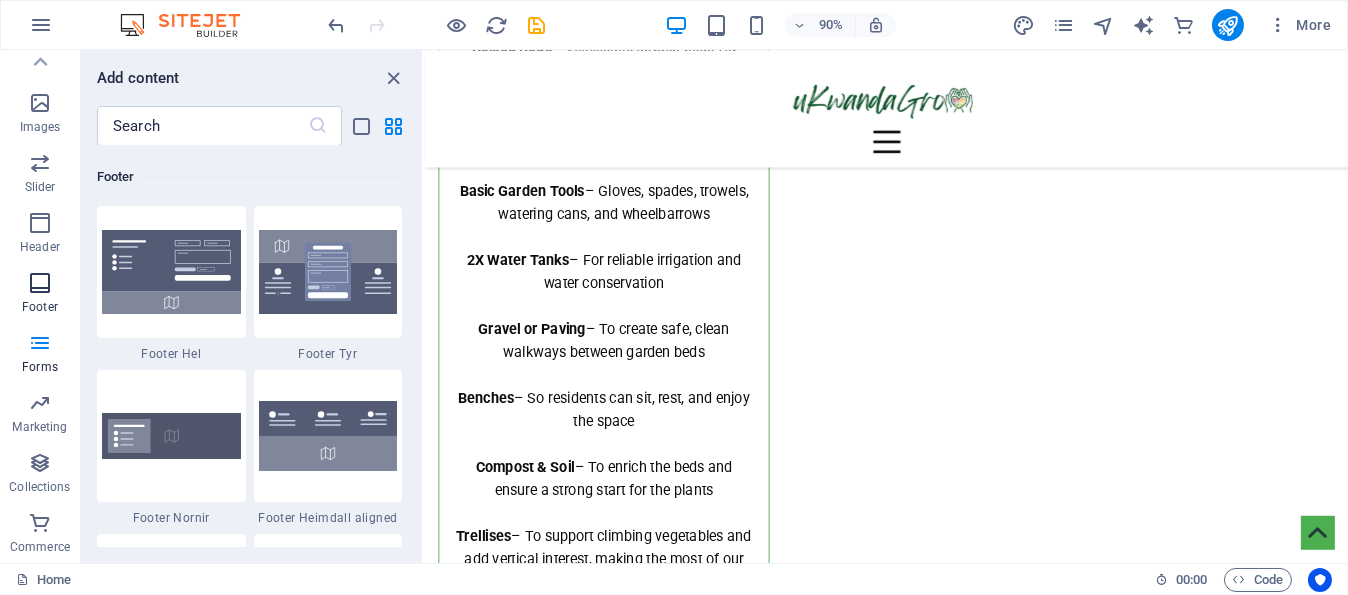 scroll, scrollTop: 13236, scrollLeft: 0, axis: vertical 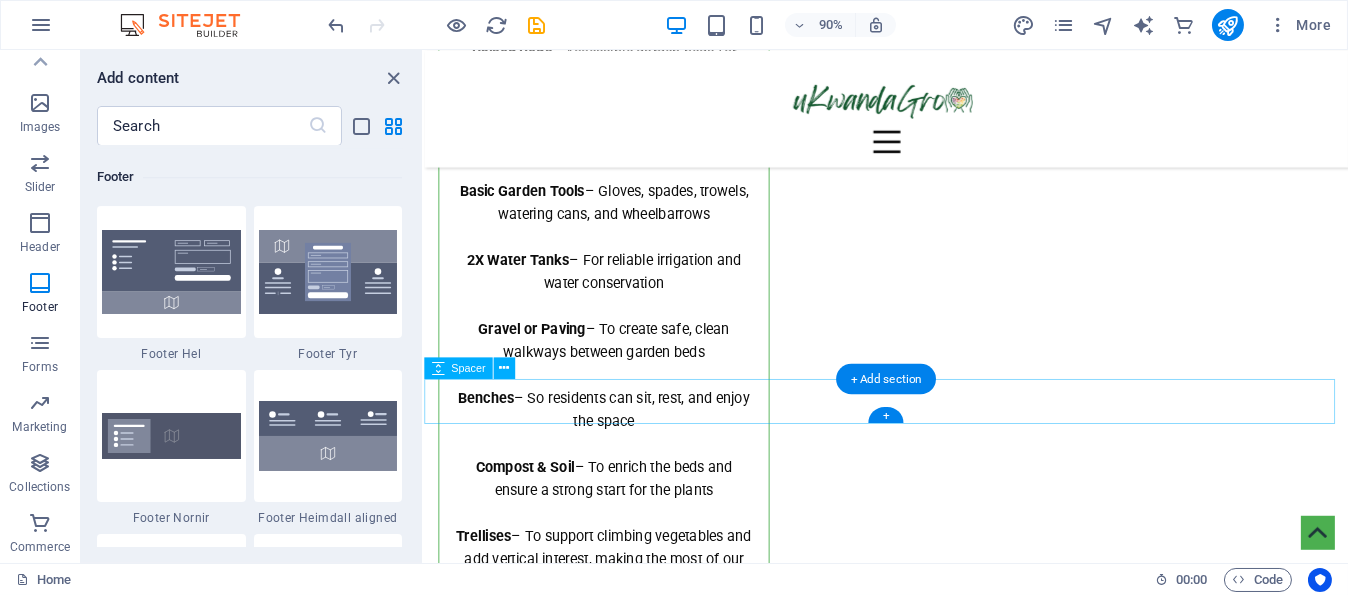 click at bounding box center (936, 7303) 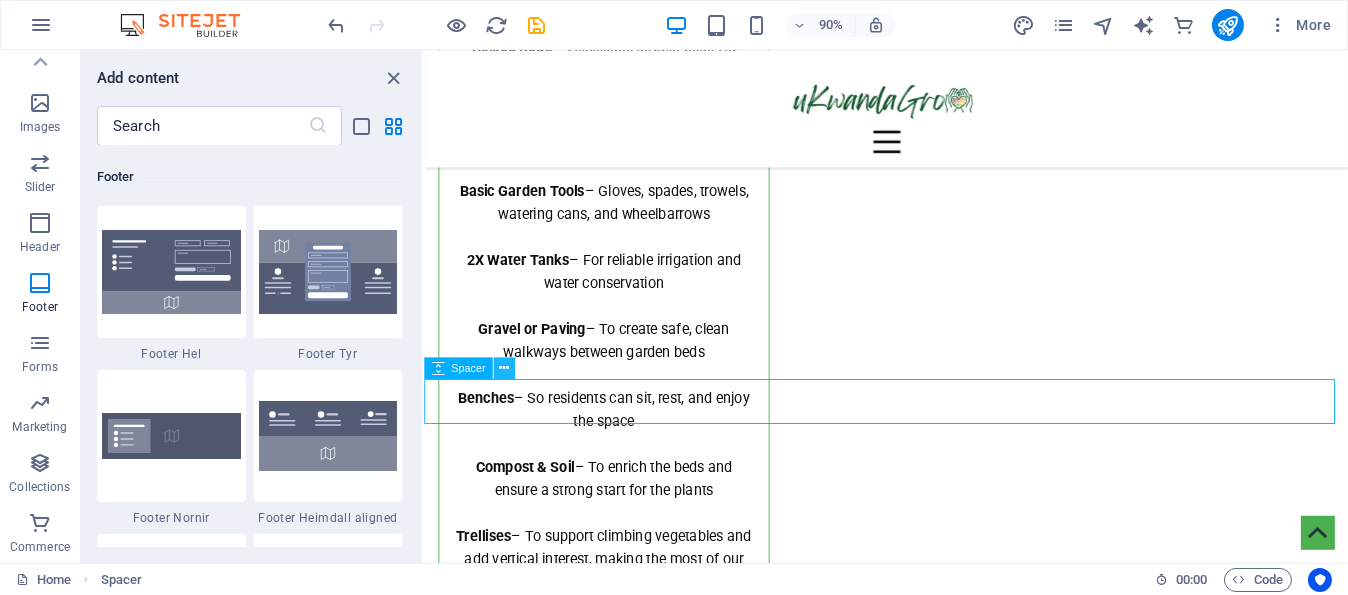 click at bounding box center (504, 367) 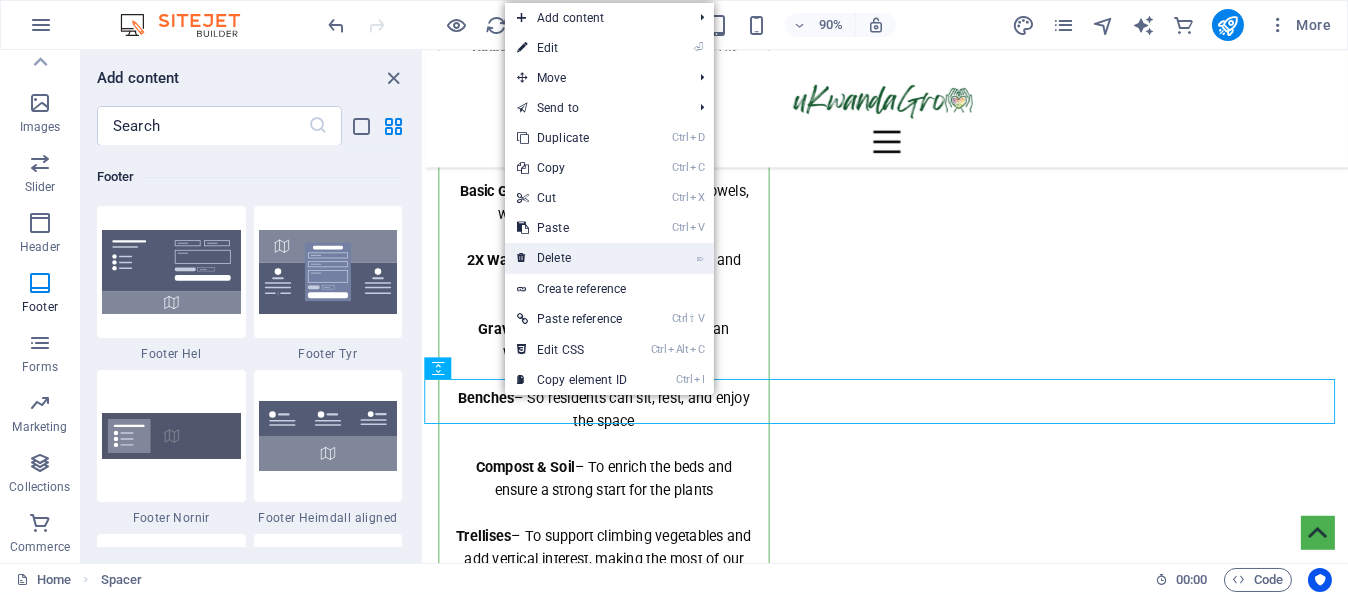 click on "⌦  Delete" at bounding box center [572, 258] 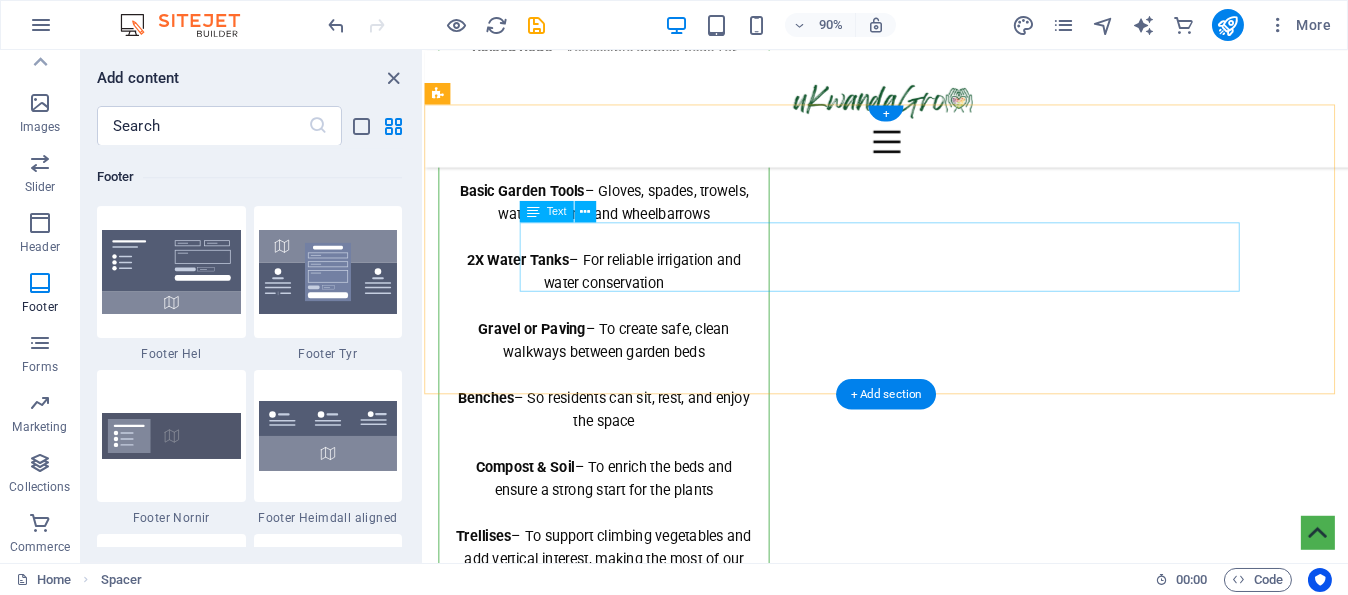 scroll, scrollTop: 4524, scrollLeft: 0, axis: vertical 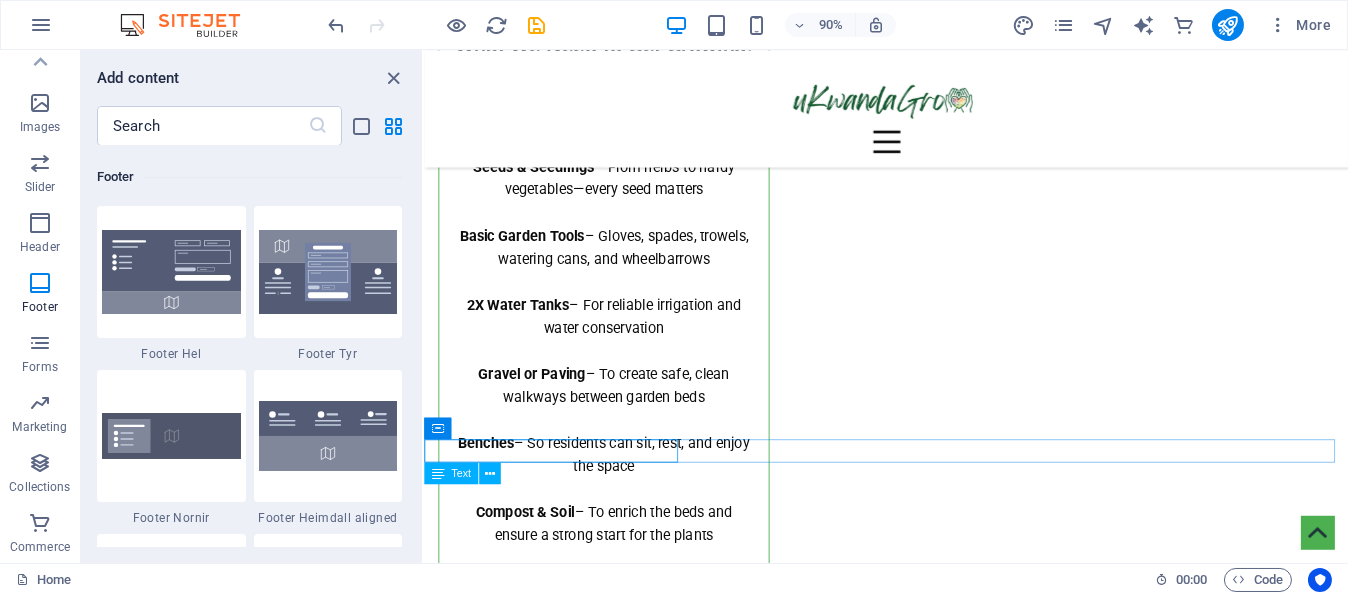 click on "ukwandagro.org . All Rights Reserved." at bounding box center [936, 7351] 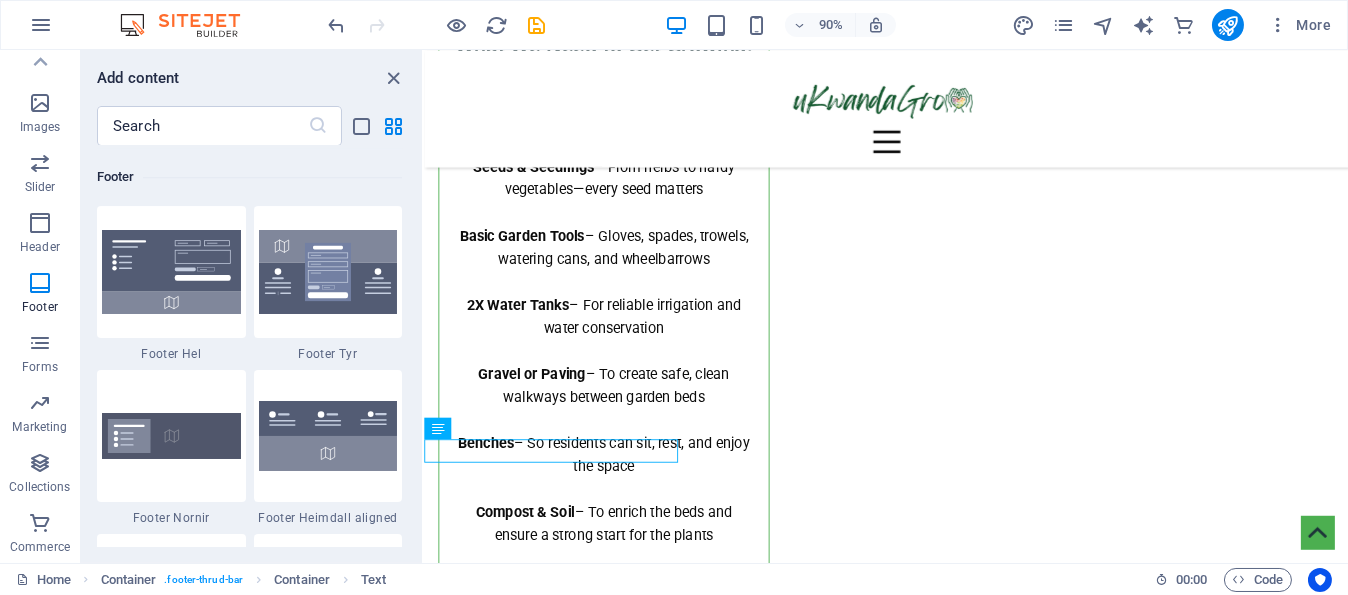 click on "Amount:
50.01" at bounding box center (936, 7437) 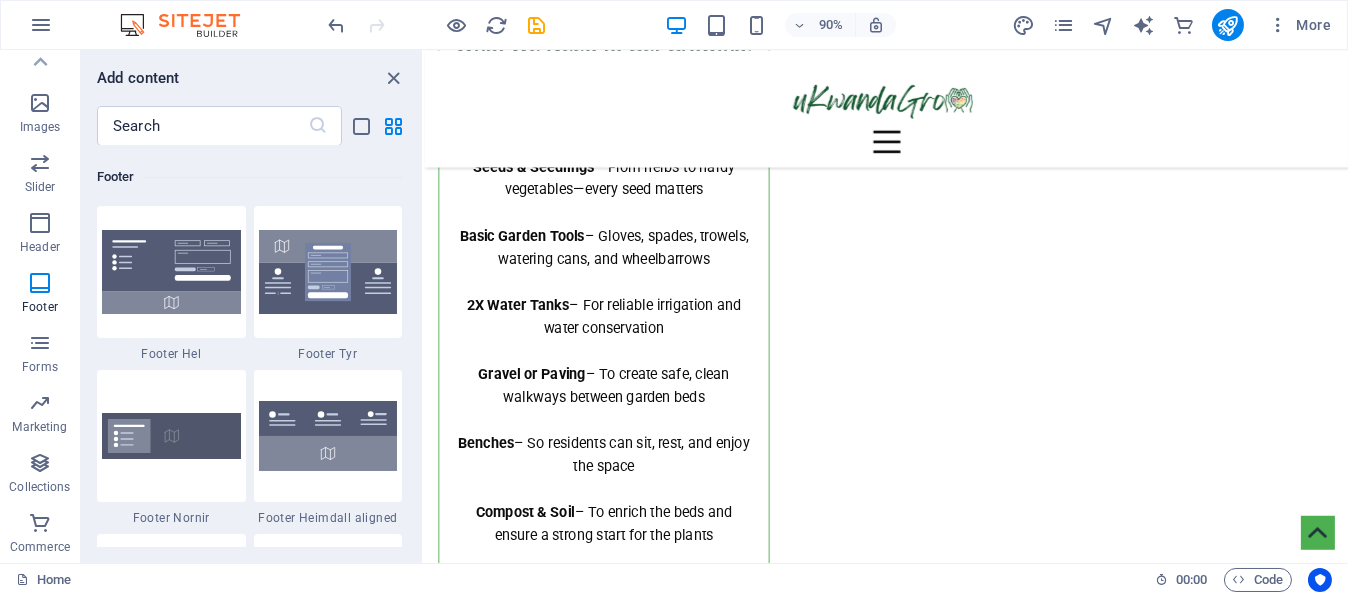 type on "50.02" 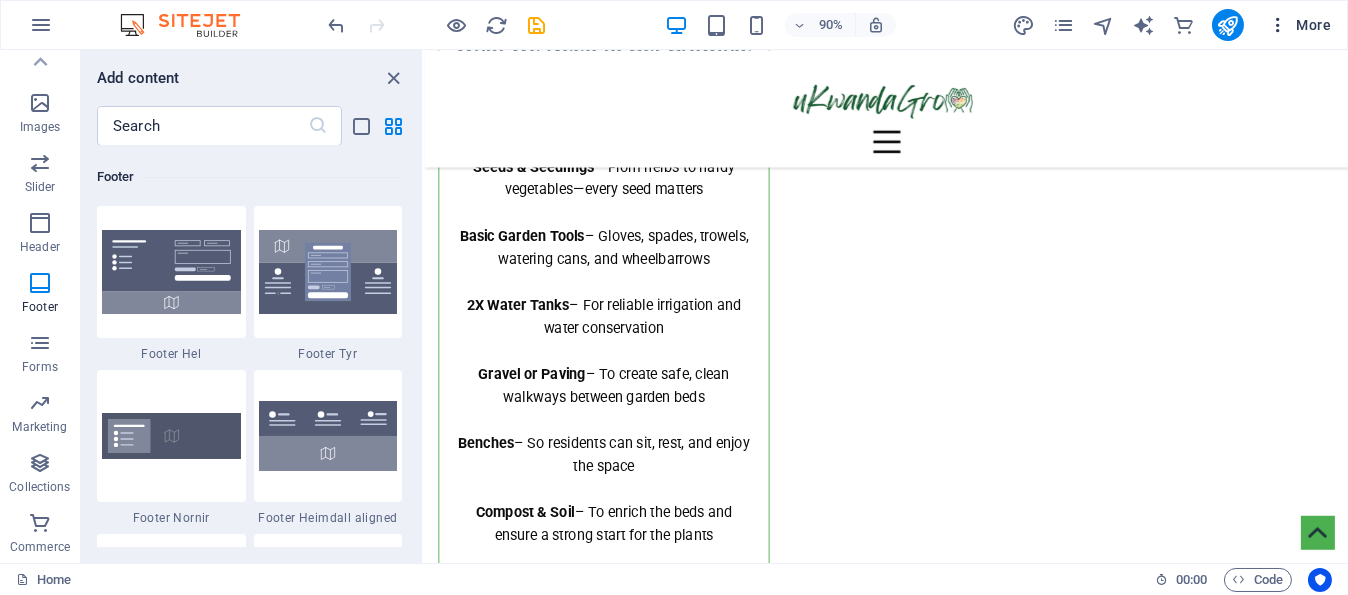 click on "More" at bounding box center [1299, 25] 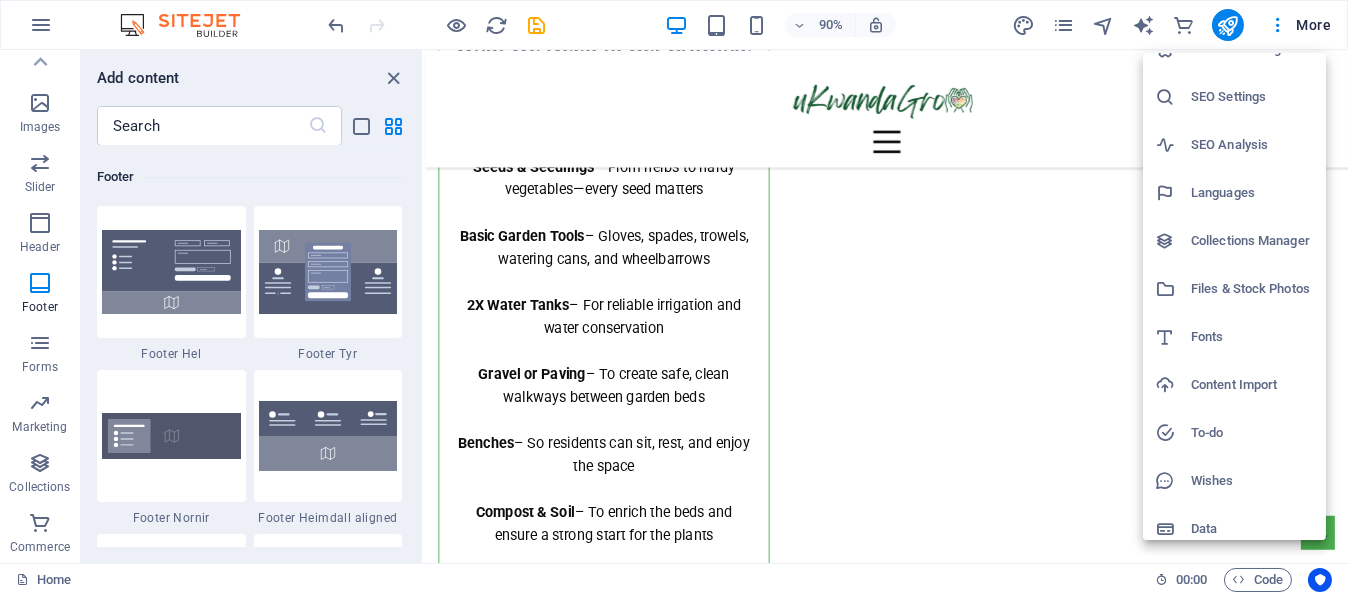 scroll, scrollTop: 40, scrollLeft: 0, axis: vertical 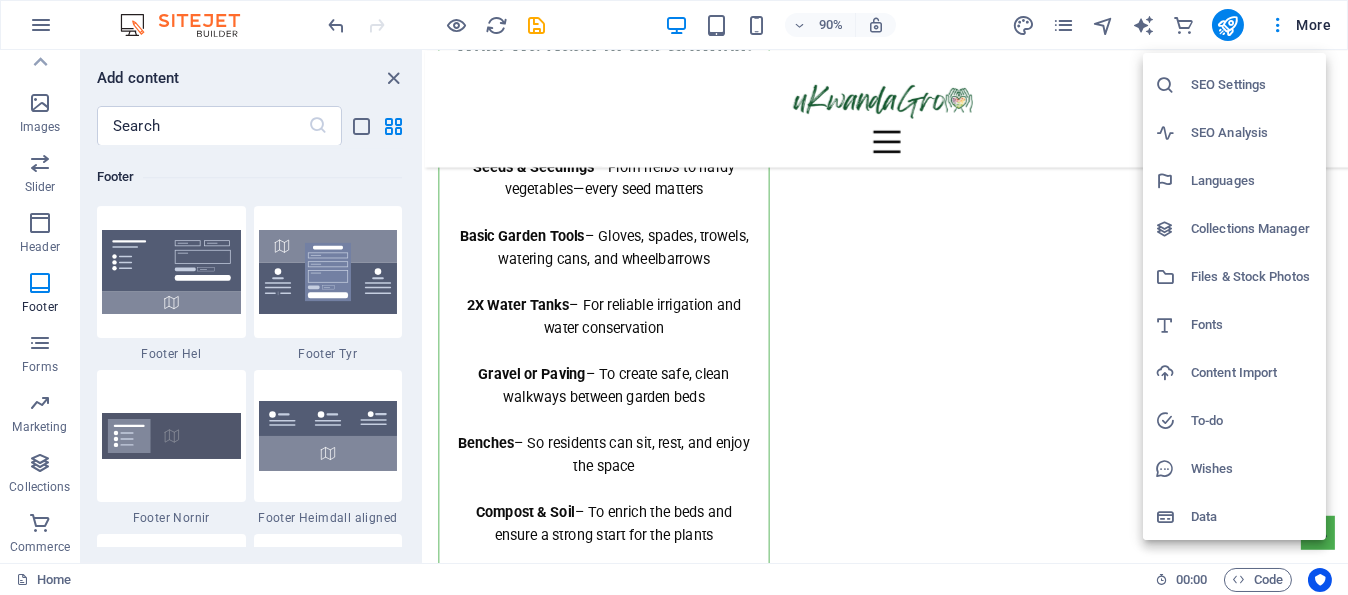 click at bounding box center [674, 297] 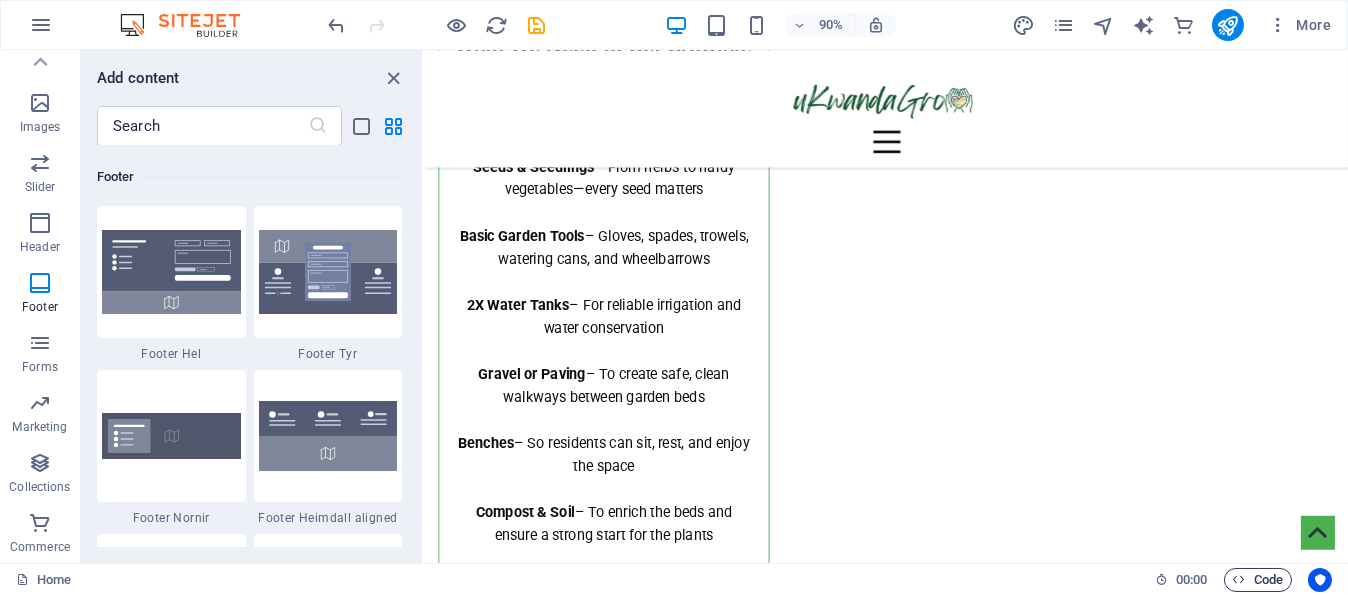 click on "Code" at bounding box center [1258, 580] 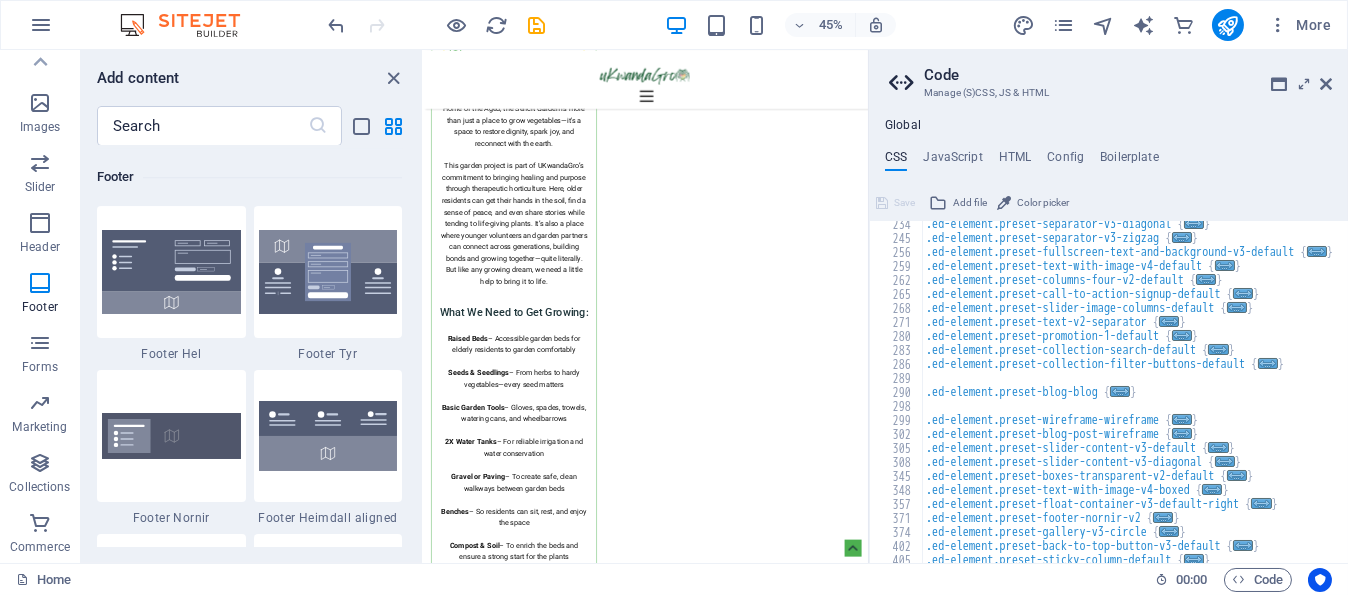scroll, scrollTop: 623, scrollLeft: 0, axis: vertical 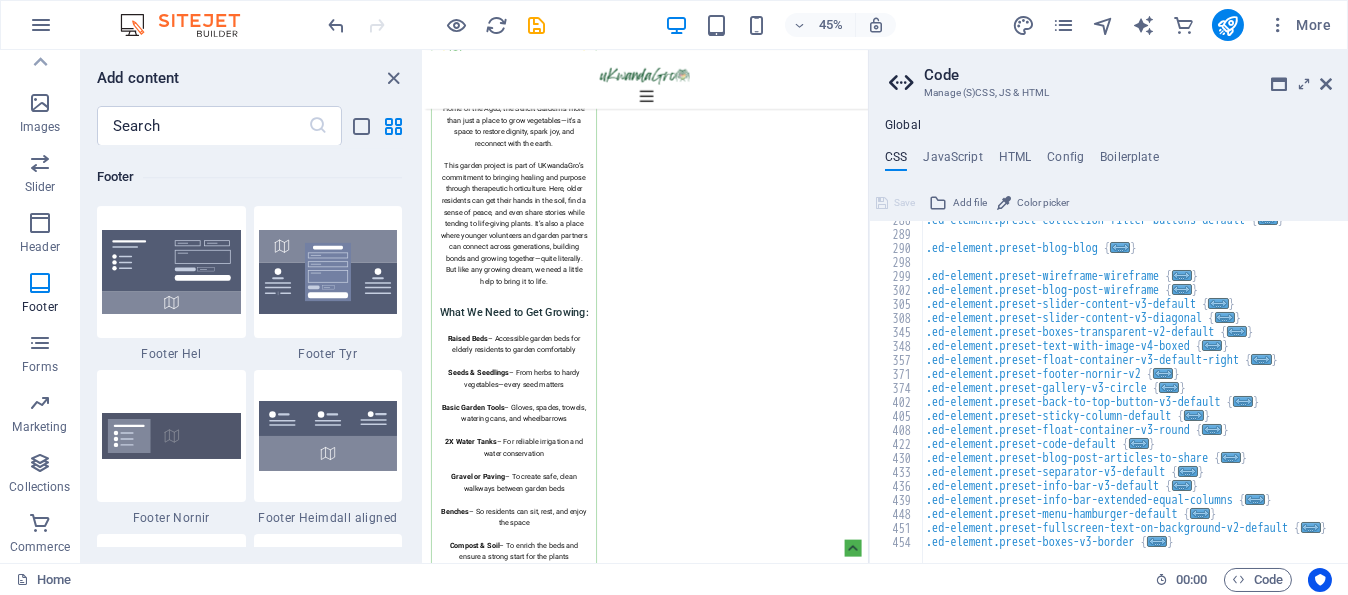 click at bounding box center [512, 7872] 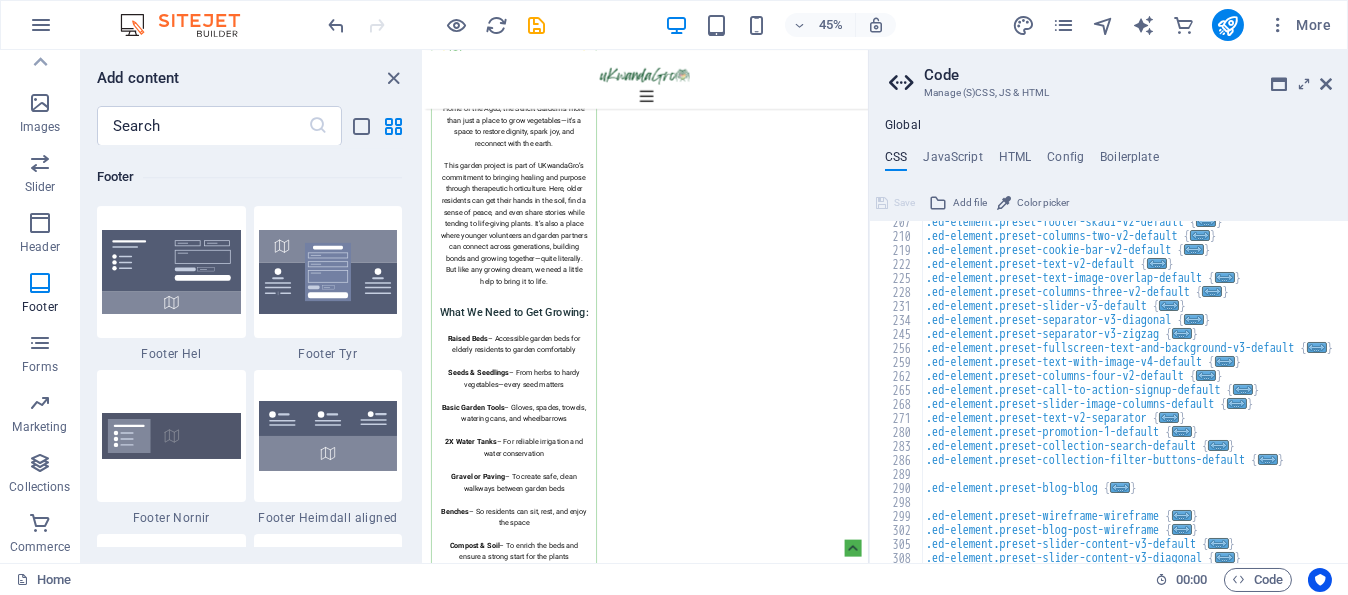 scroll, scrollTop: 383, scrollLeft: 0, axis: vertical 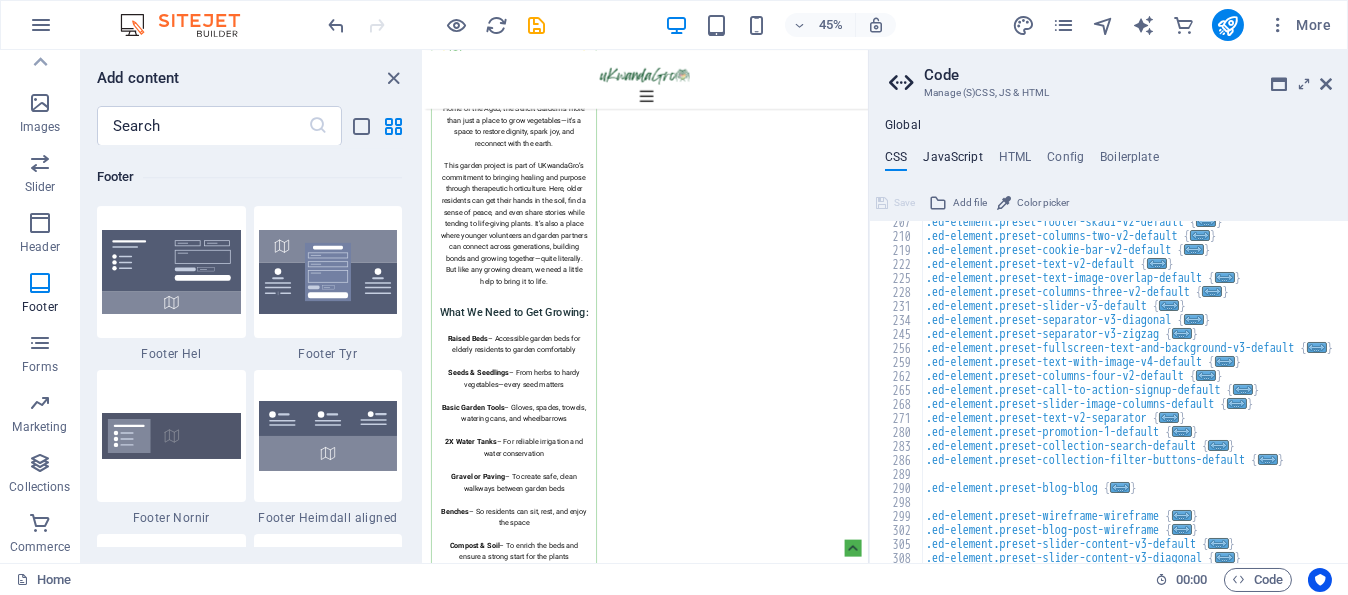 click on "JavaScript" at bounding box center (952, 161) 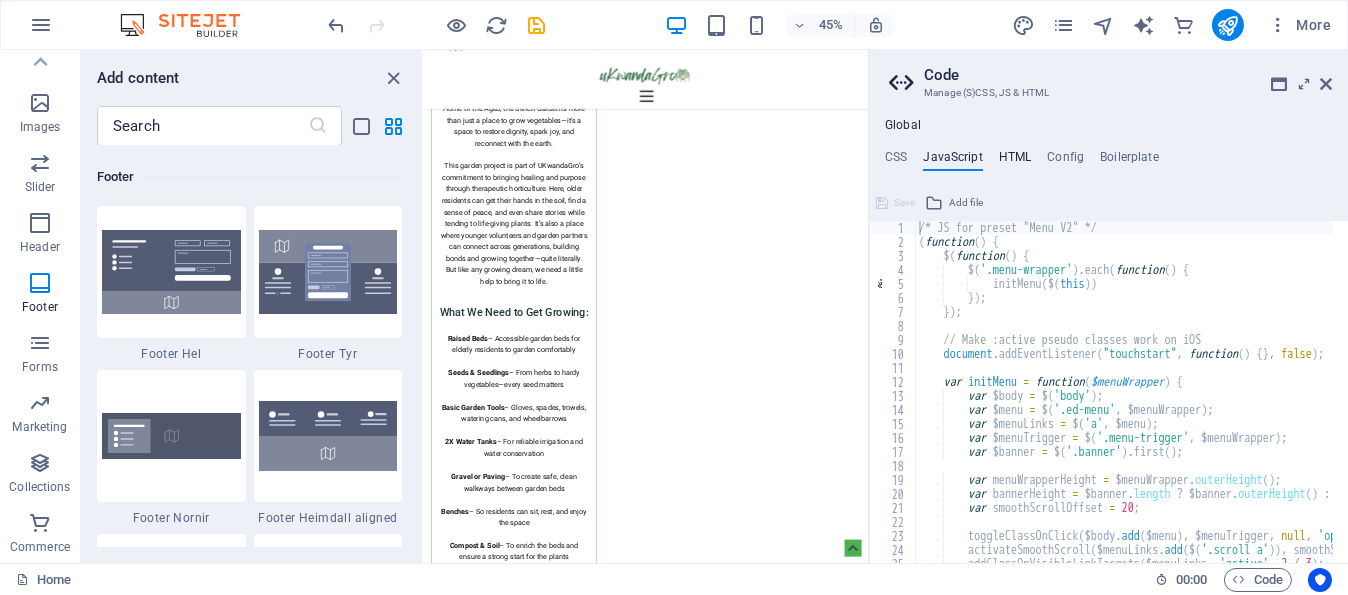 click on "HTML" at bounding box center [1015, 161] 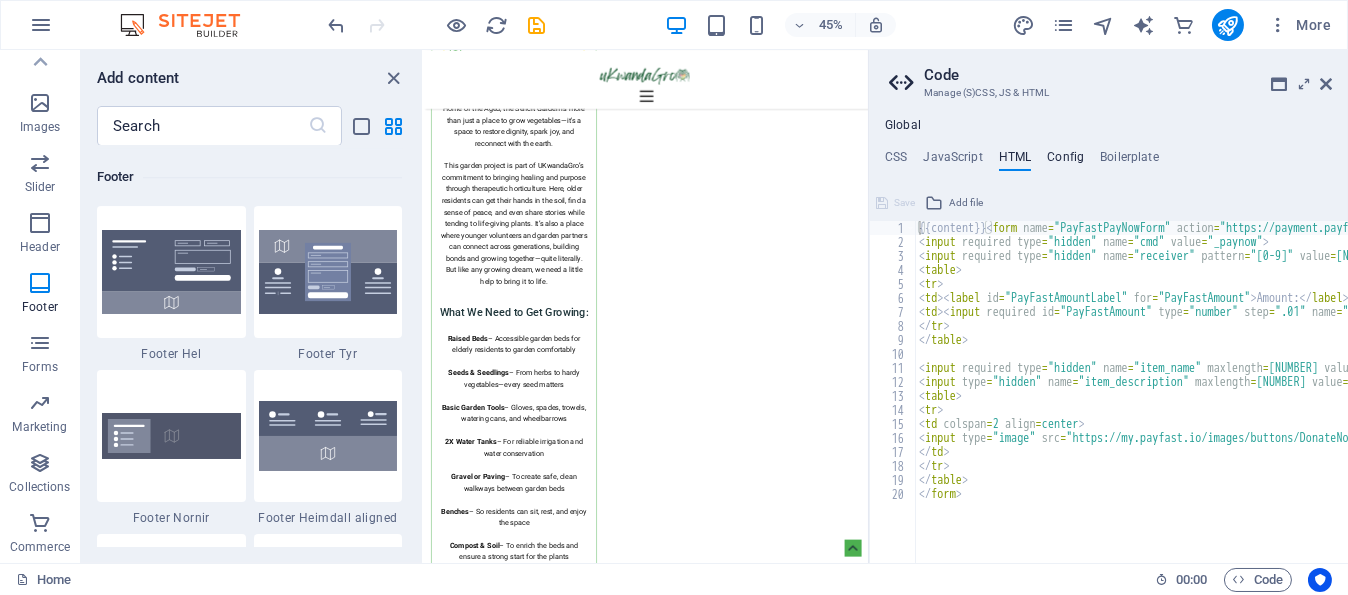 click on "Config" at bounding box center [1065, 161] 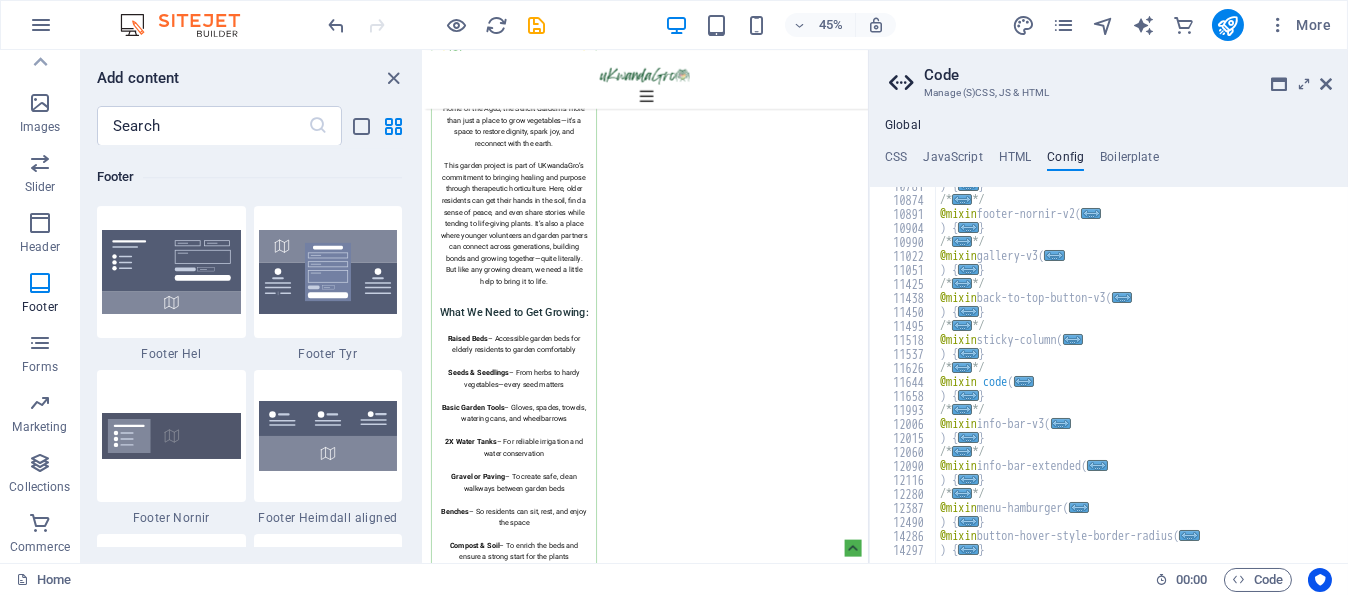scroll, scrollTop: 2647, scrollLeft: 0, axis: vertical 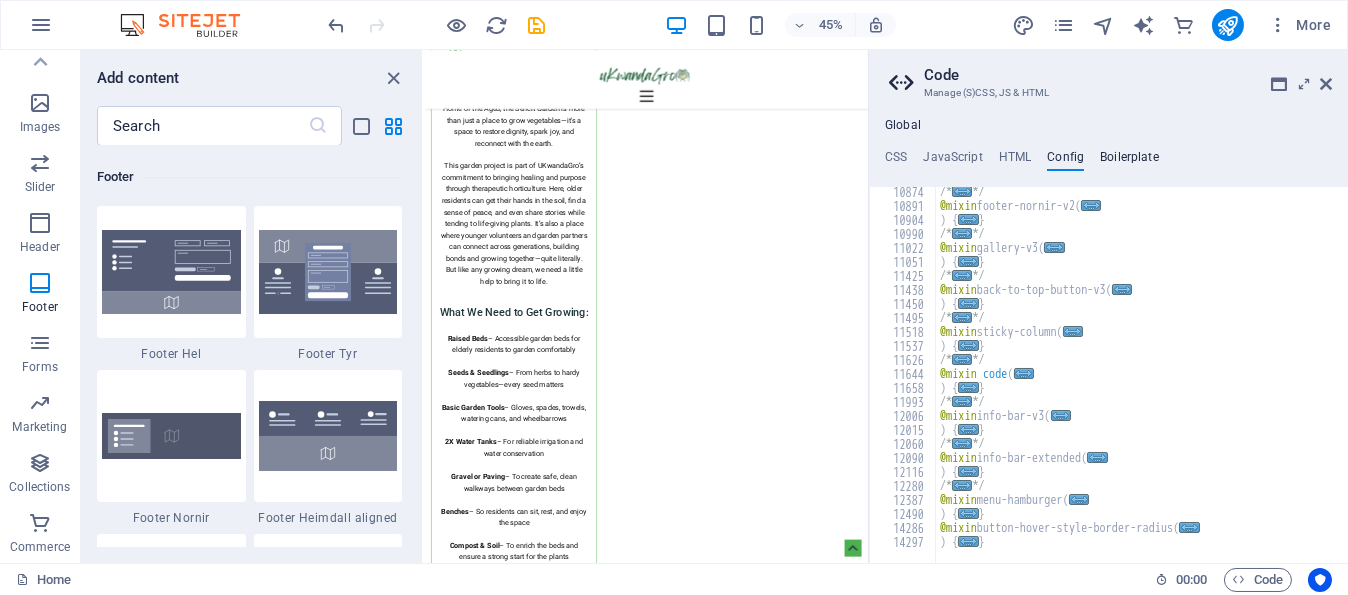 click on "Boilerplate" at bounding box center (1129, 161) 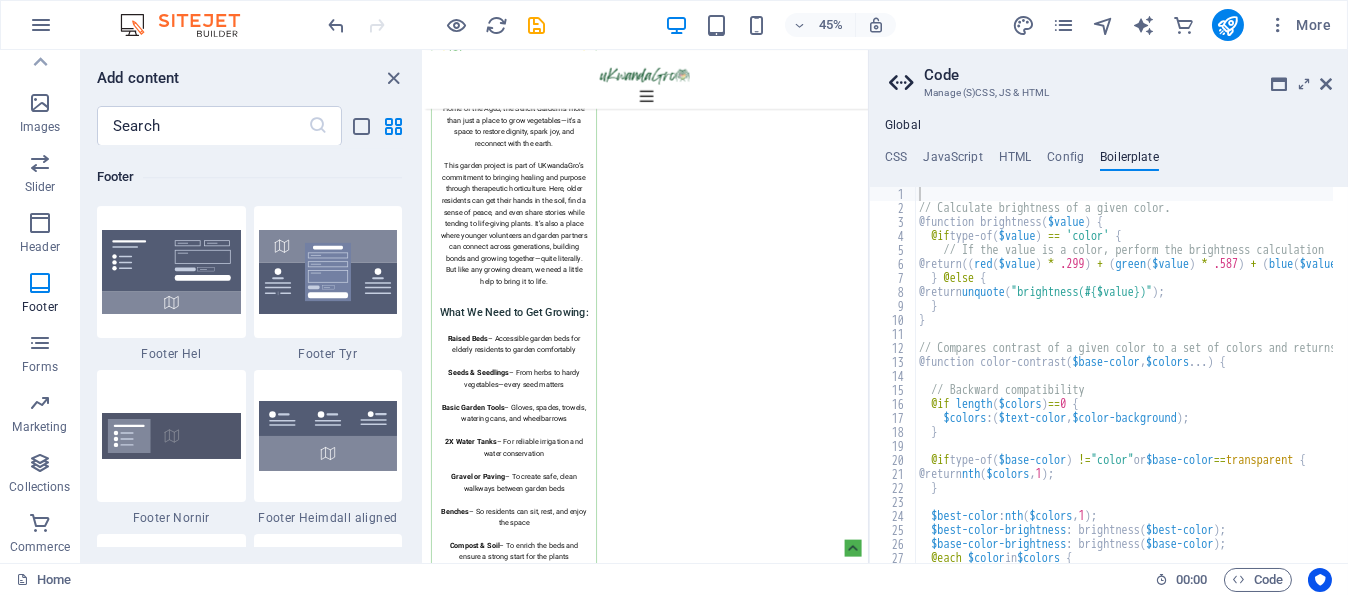 click on "Code Manage (S)CSS, JS & HTML" at bounding box center [1110, 76] 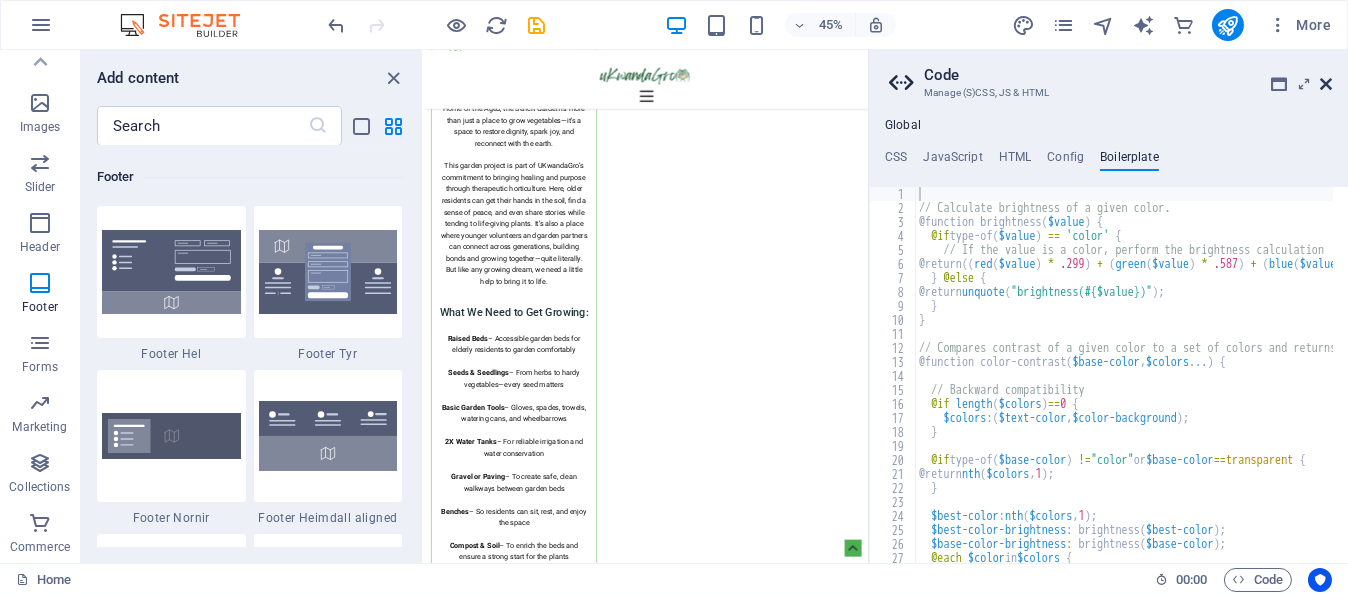 click at bounding box center [1326, 84] 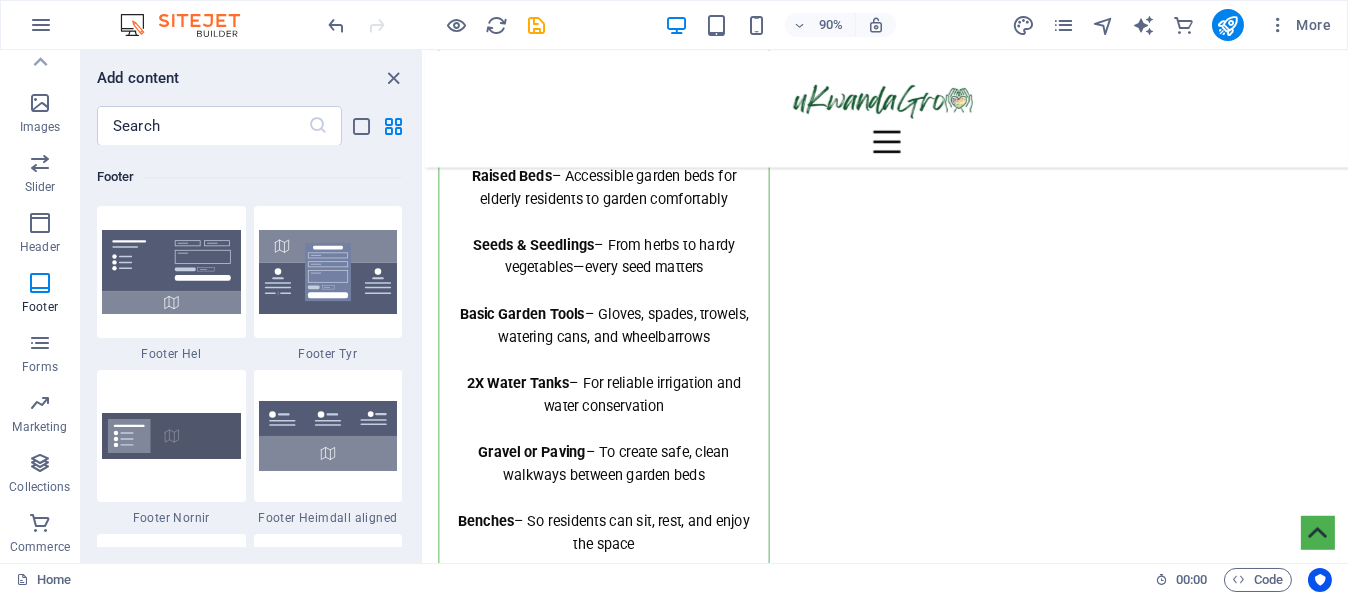 scroll, scrollTop: 4524, scrollLeft: 0, axis: vertical 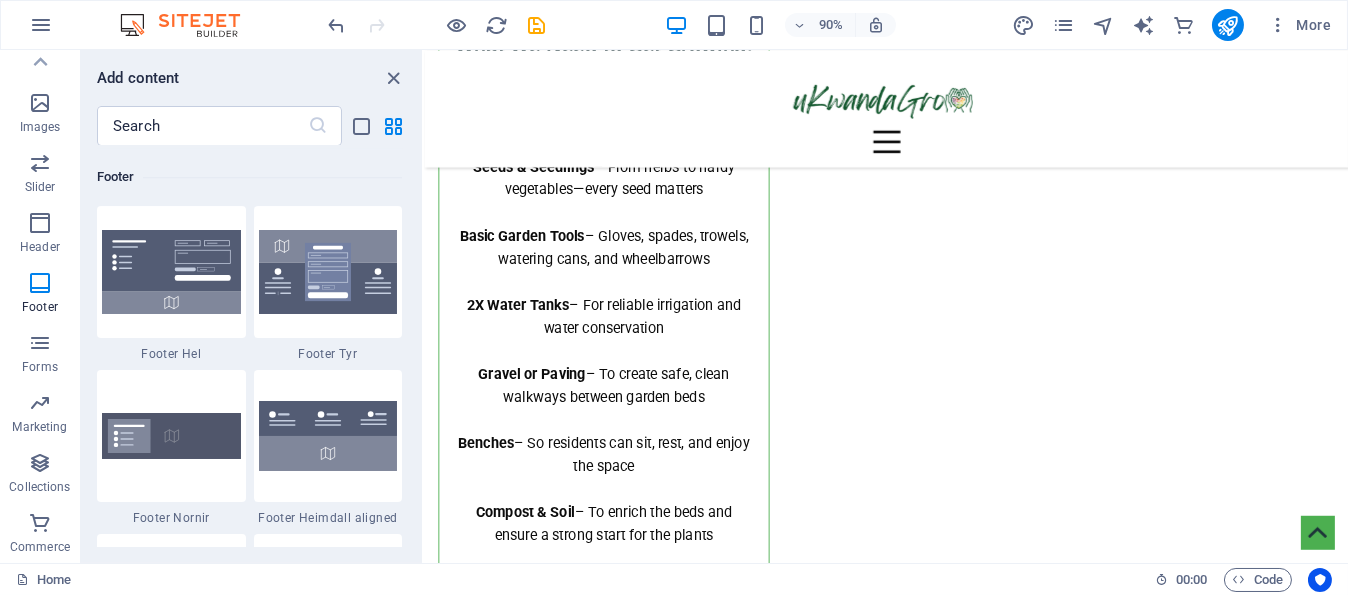 click on "Amount:
50.02" at bounding box center (936, 7437) 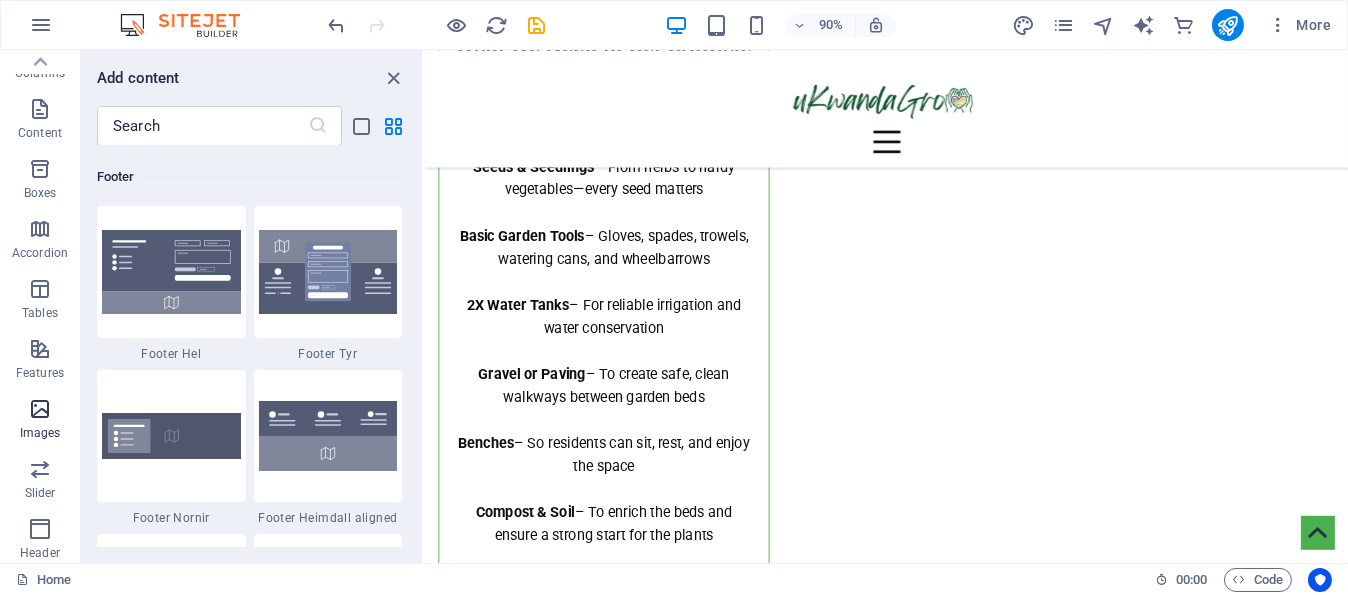 scroll, scrollTop: 0, scrollLeft: 0, axis: both 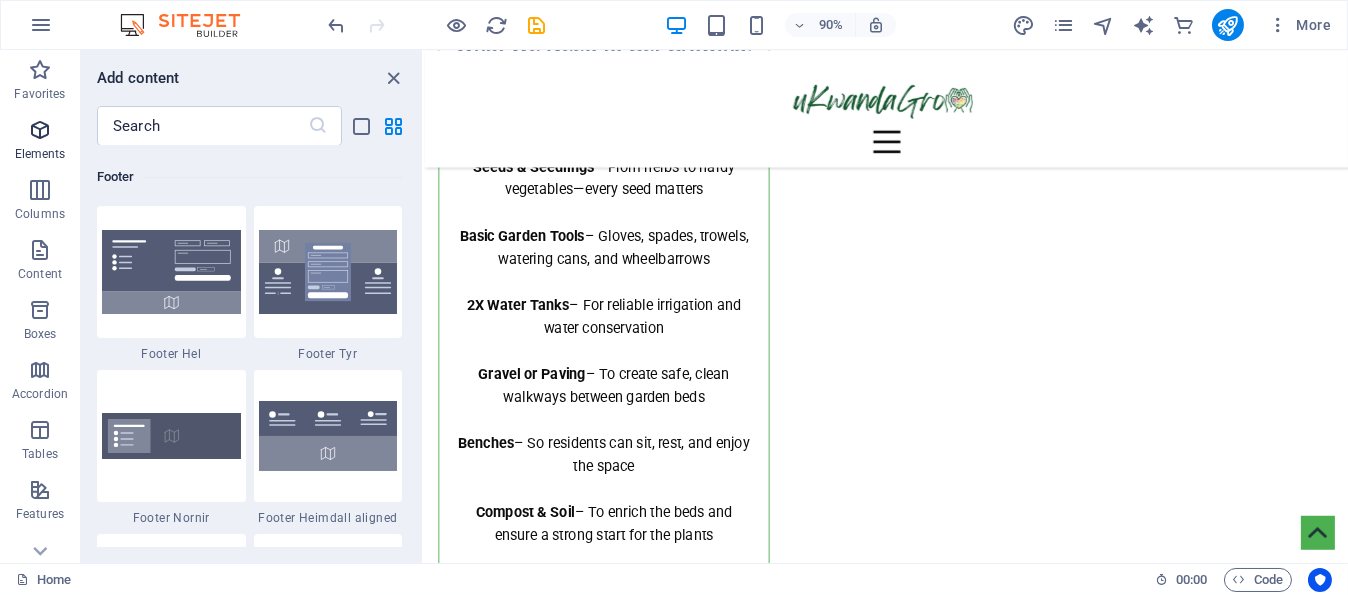 click at bounding box center (40, 130) 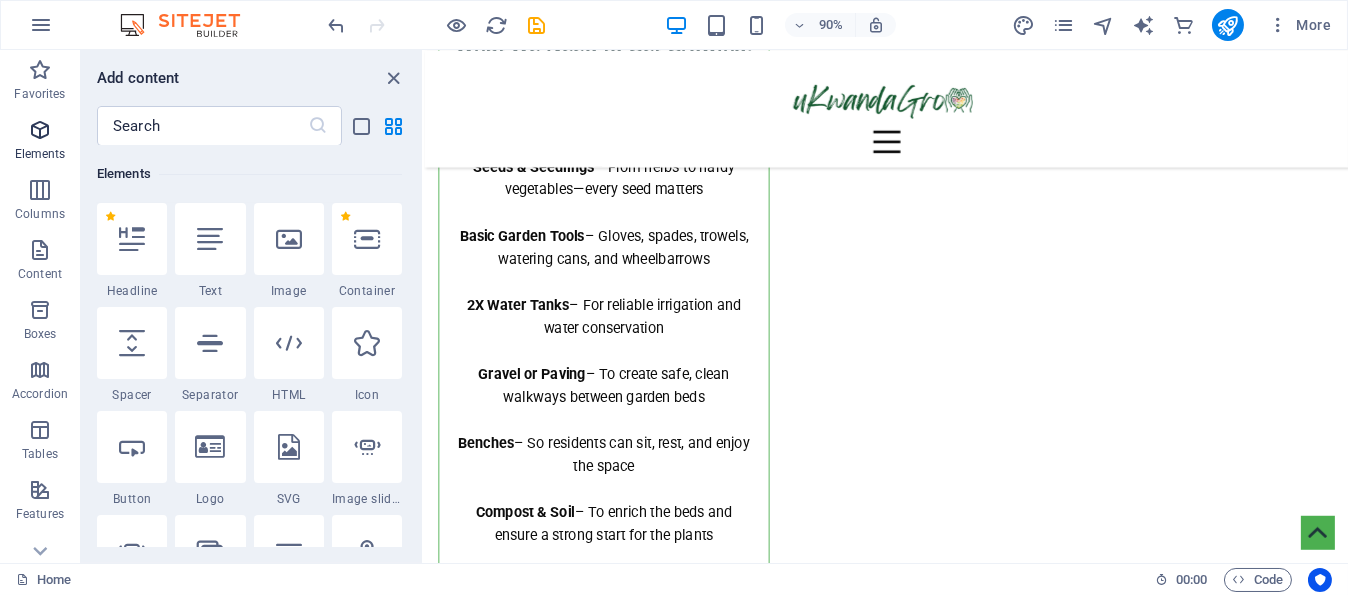 scroll, scrollTop: 213, scrollLeft: 0, axis: vertical 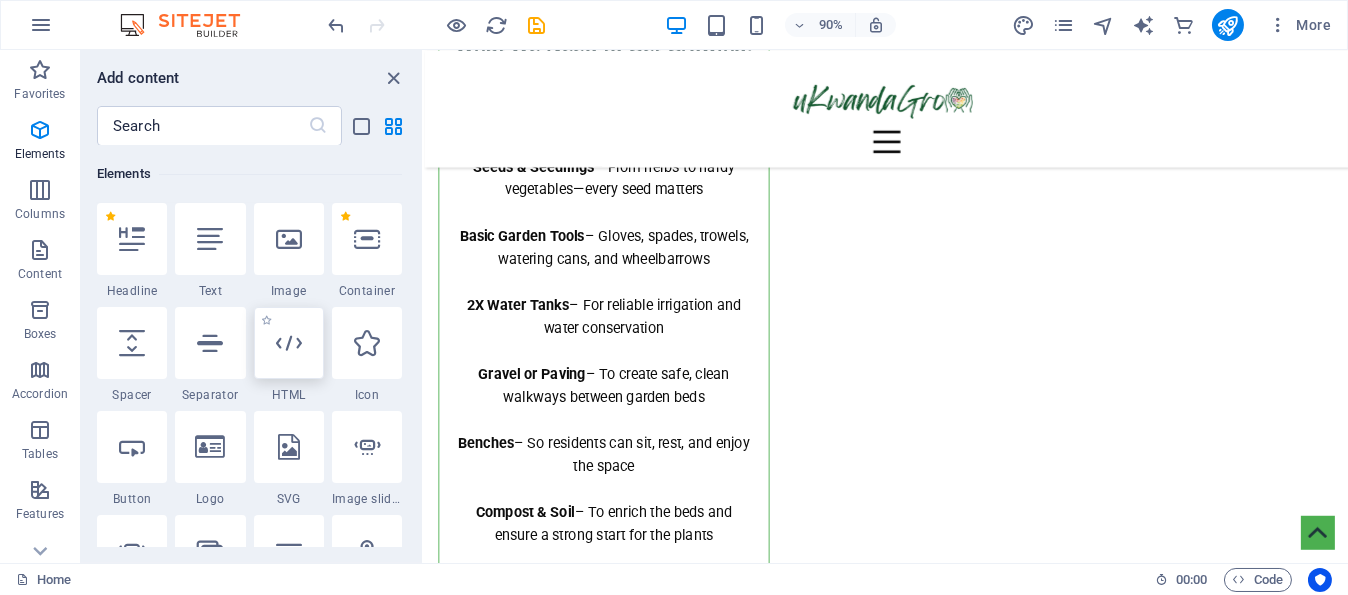 click at bounding box center (289, 343) 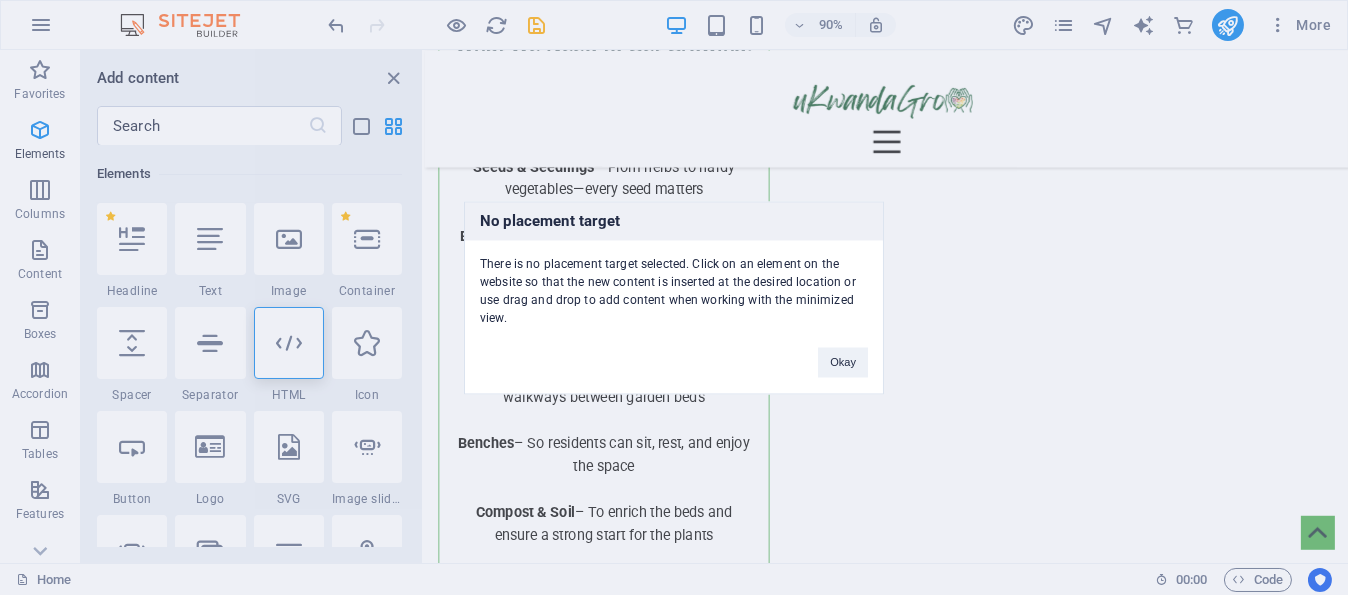 click on "No placement target There is no placement target selected. Click on an element on the website so that the new content is inserted at the desired location or use drag and drop to add content when working with the minimized view. Okay" at bounding box center [674, 297] 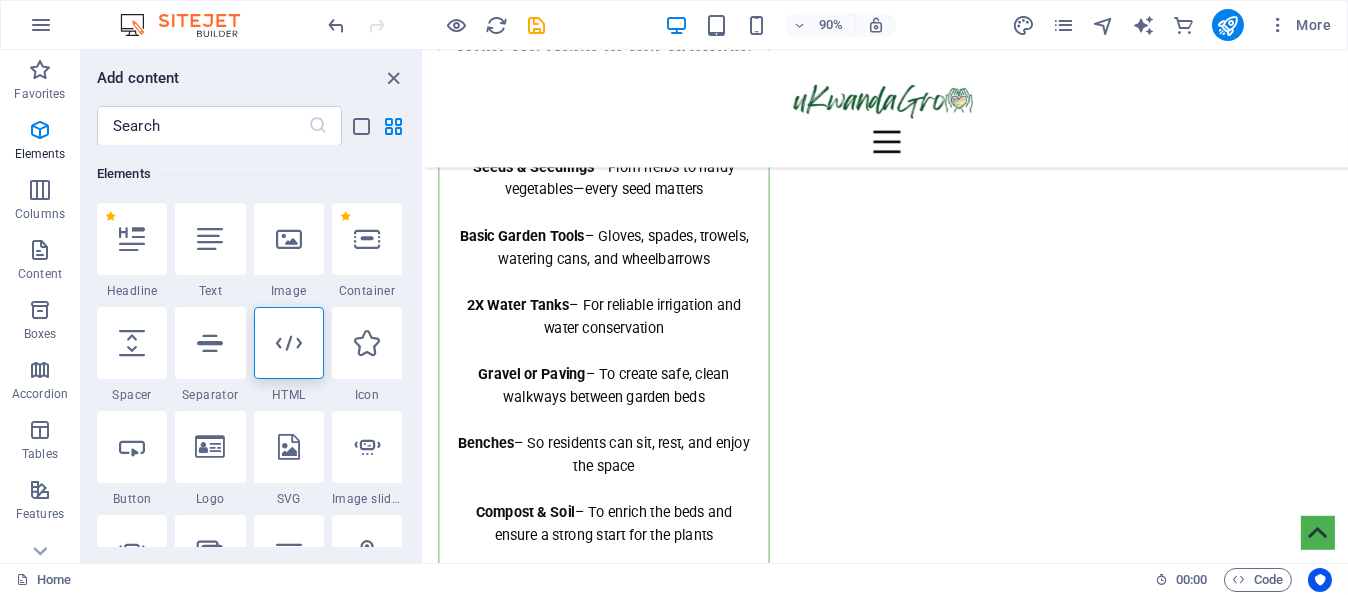 click on "Amount:" at bounding box center (936, 7437) 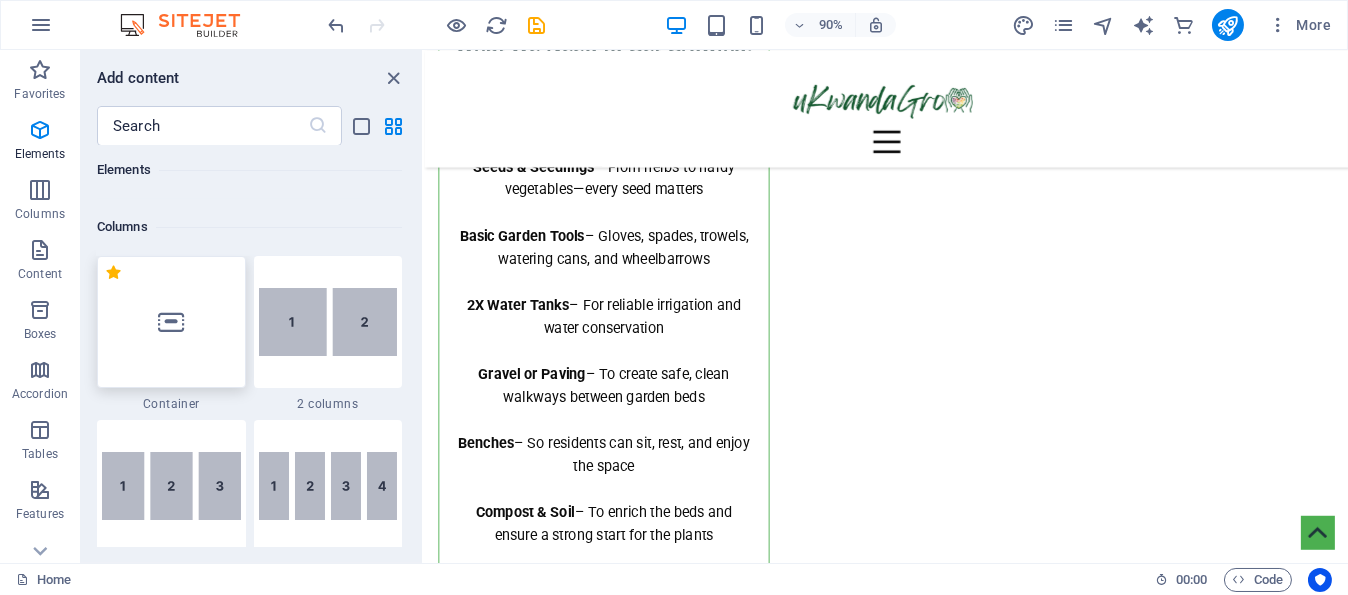 scroll, scrollTop: 1013, scrollLeft: 0, axis: vertical 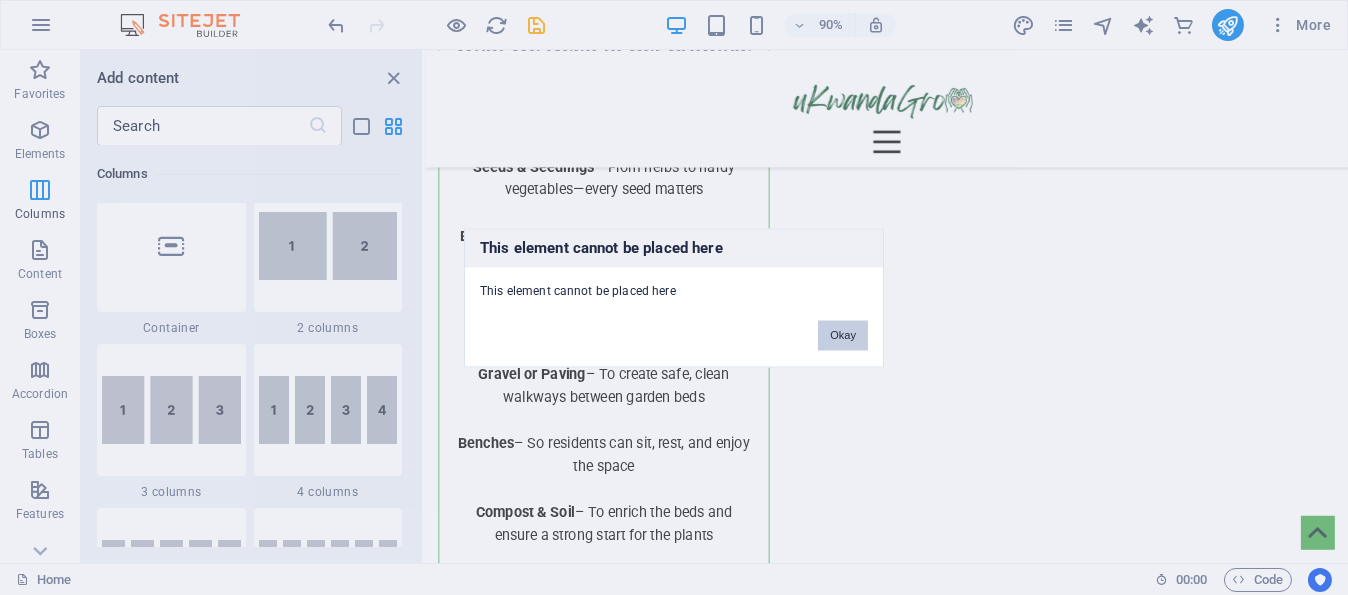 drag, startPoint x: 847, startPoint y: 335, endPoint x: 260, endPoint y: 408, distance: 591.5218 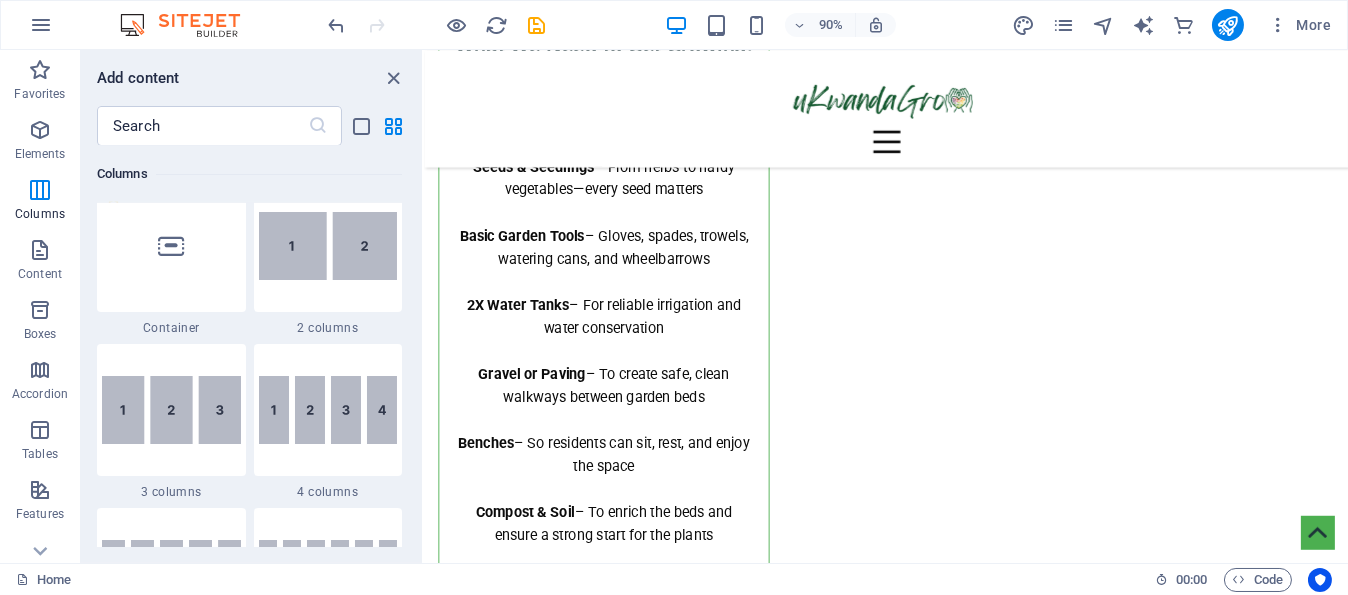 click on "Amount:" at bounding box center (936, 7437) 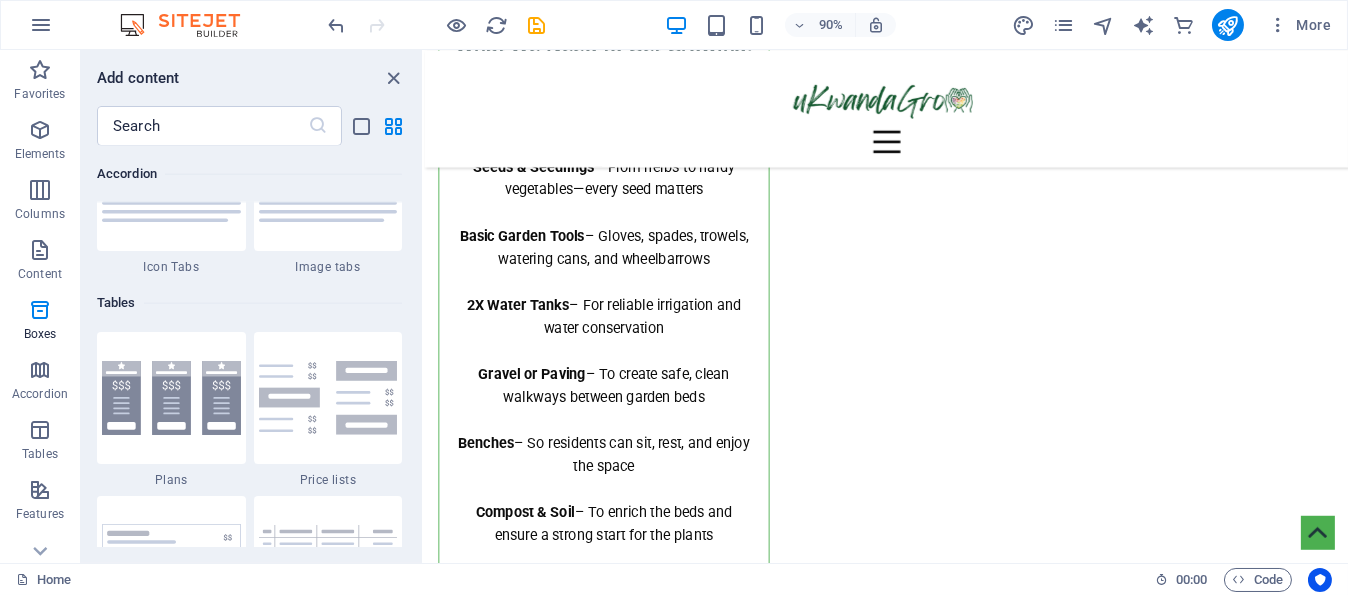 scroll, scrollTop: 7013, scrollLeft: 0, axis: vertical 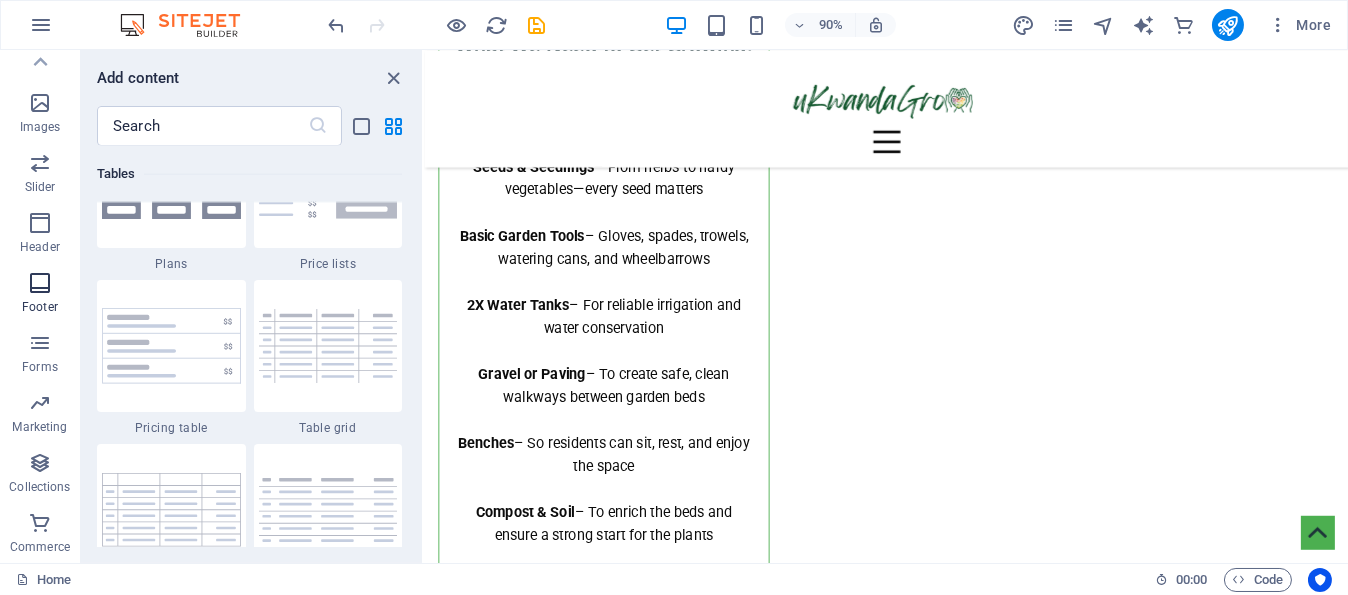 click on "Footer" at bounding box center (40, 307) 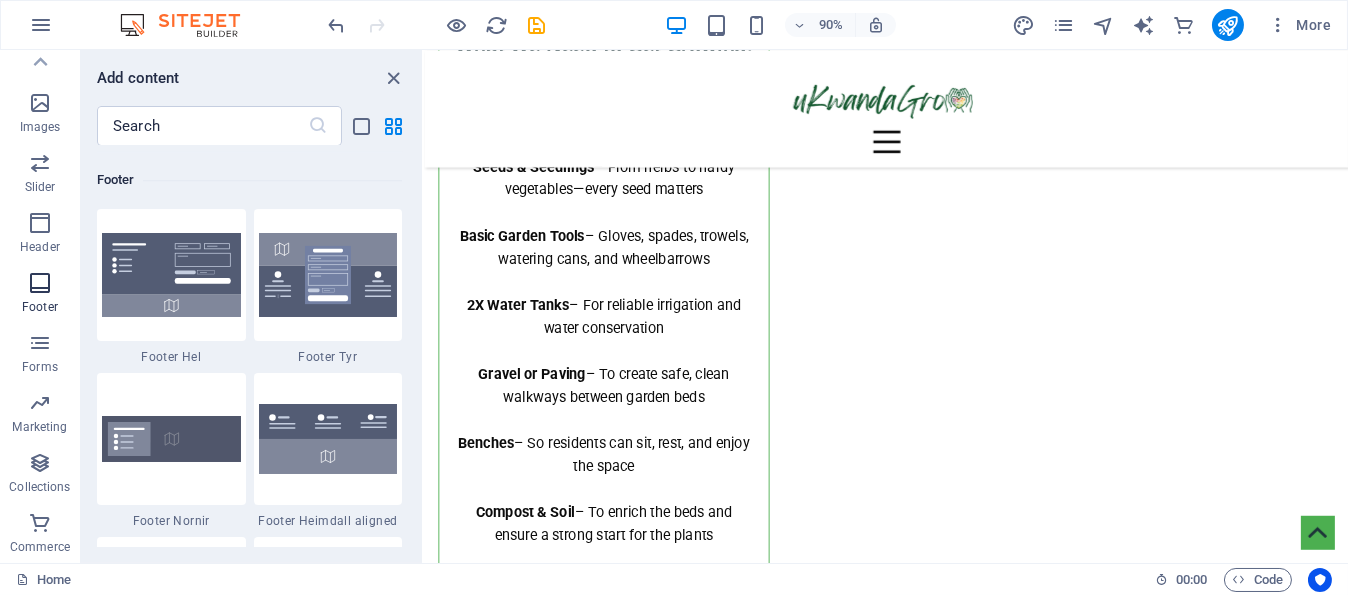 scroll, scrollTop: 13237, scrollLeft: 0, axis: vertical 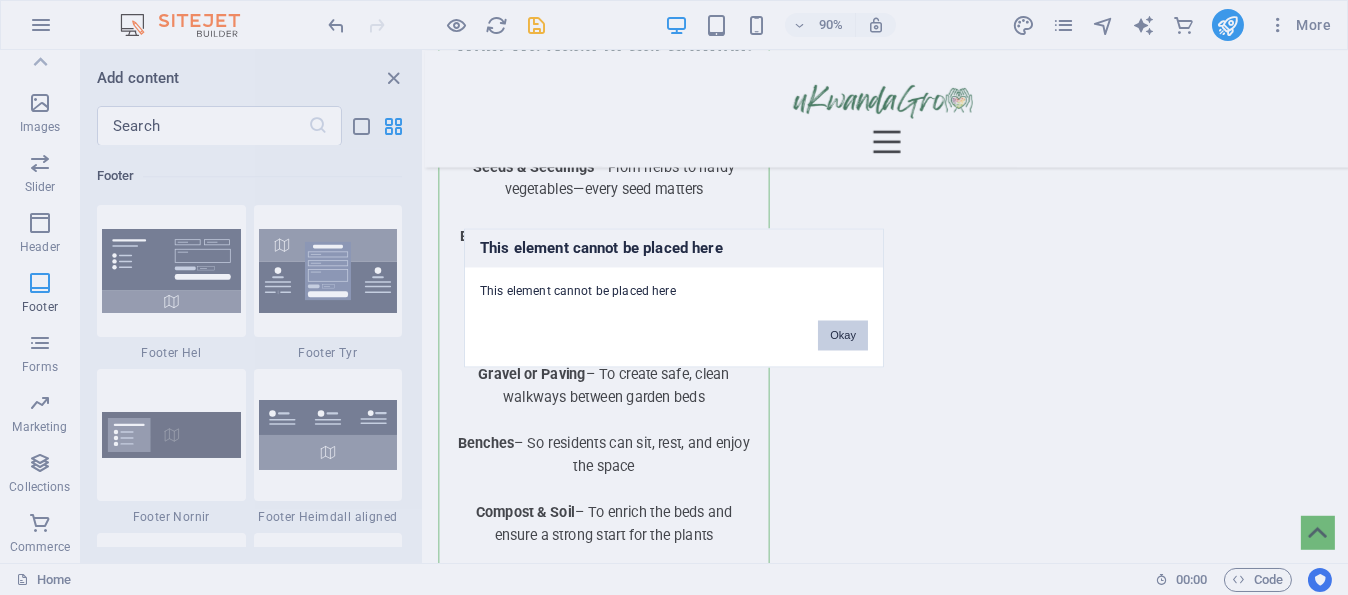 click on "Okay" at bounding box center (843, 335) 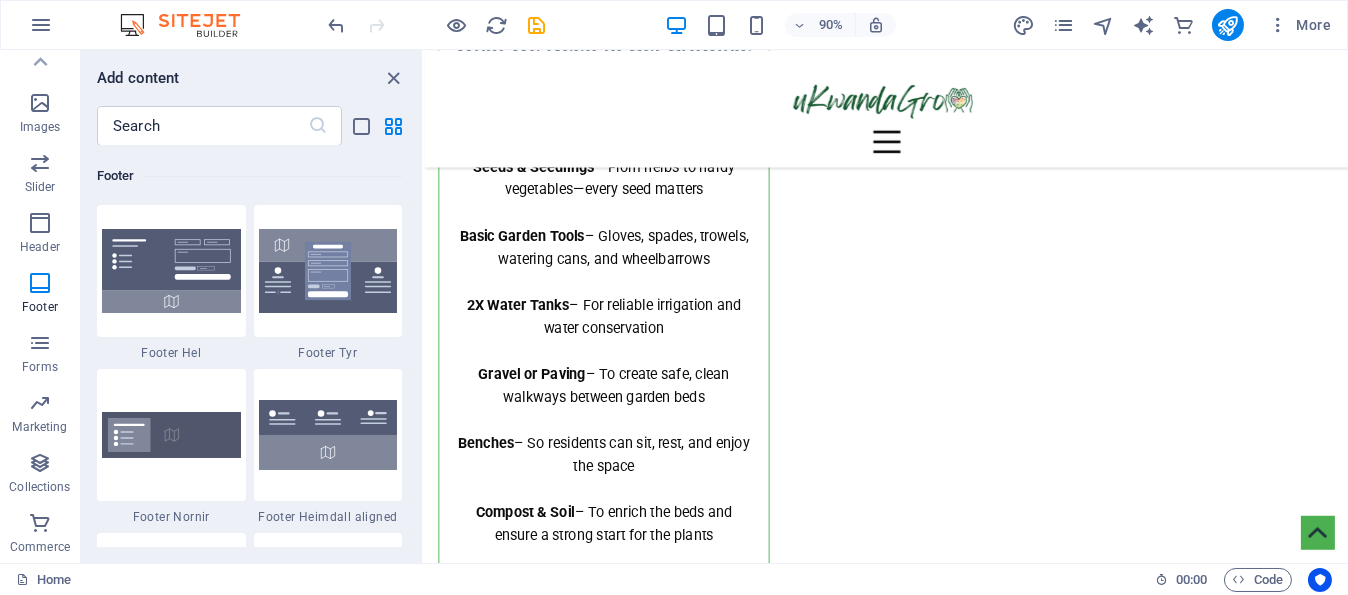 click on "Amount:" at bounding box center (454, 7403) 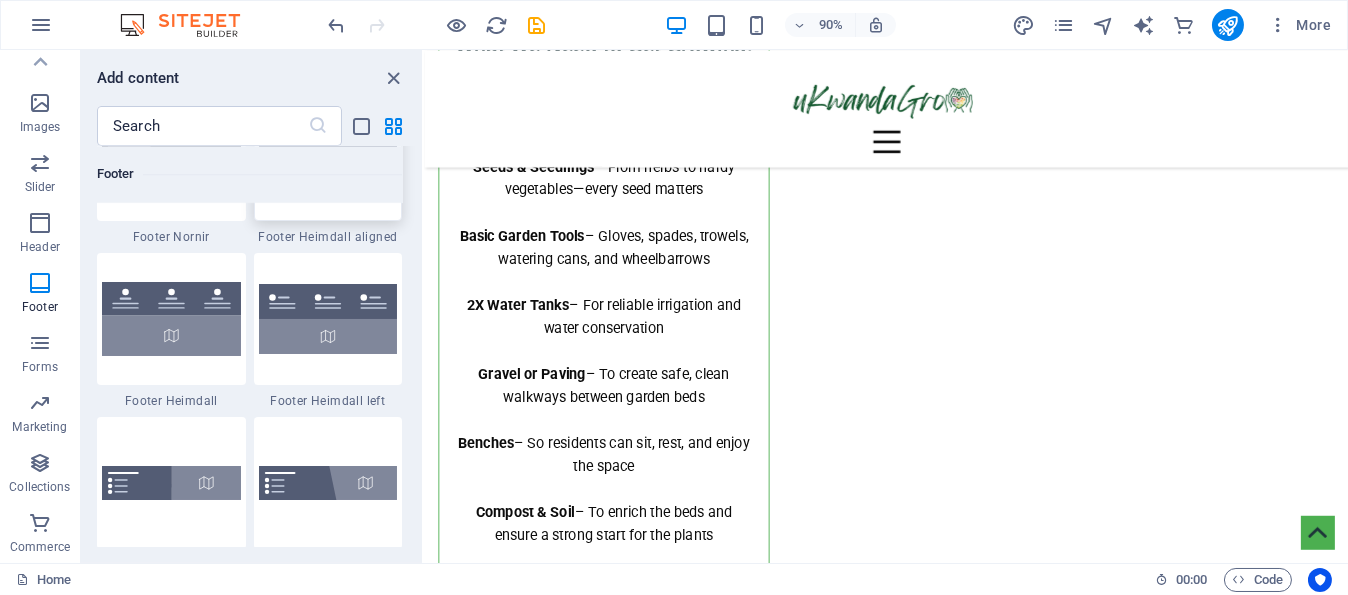 scroll, scrollTop: 13536, scrollLeft: 0, axis: vertical 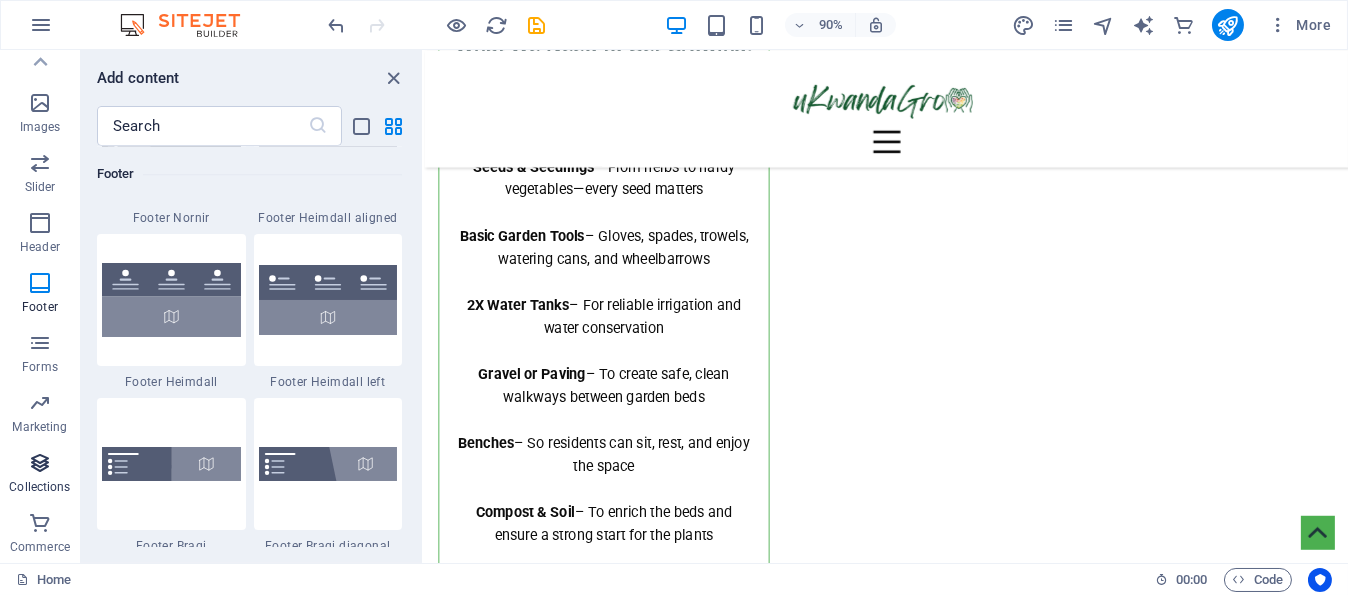 click at bounding box center [40, 463] 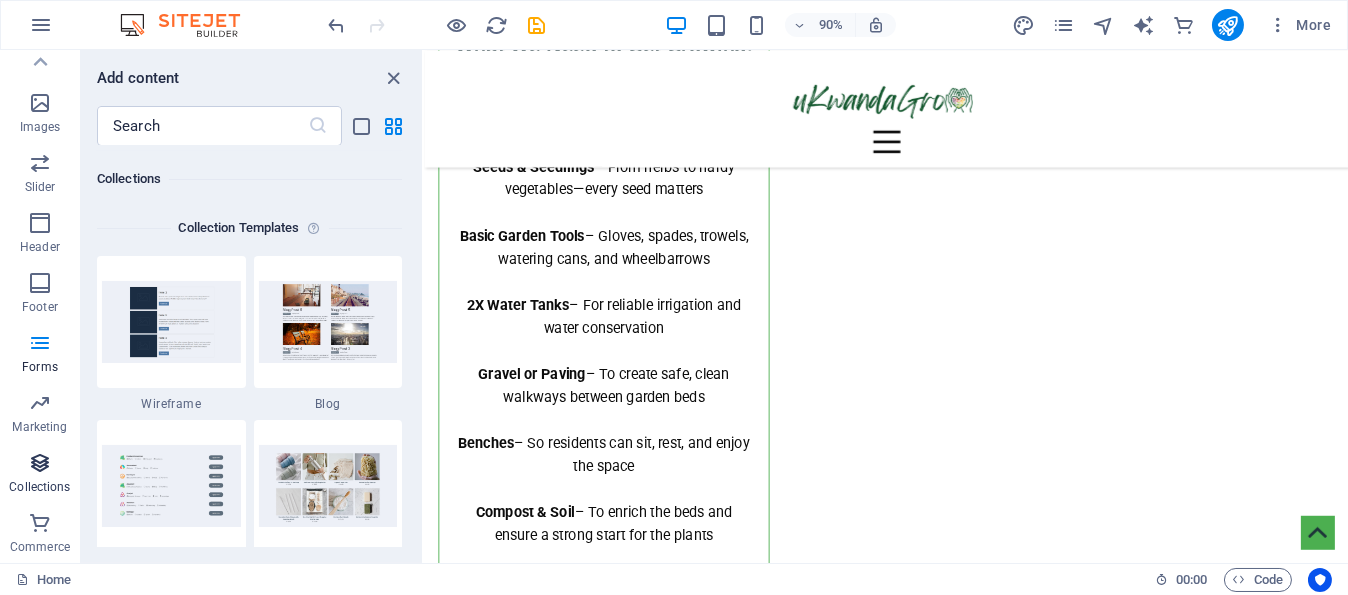 scroll, scrollTop: 18303, scrollLeft: 0, axis: vertical 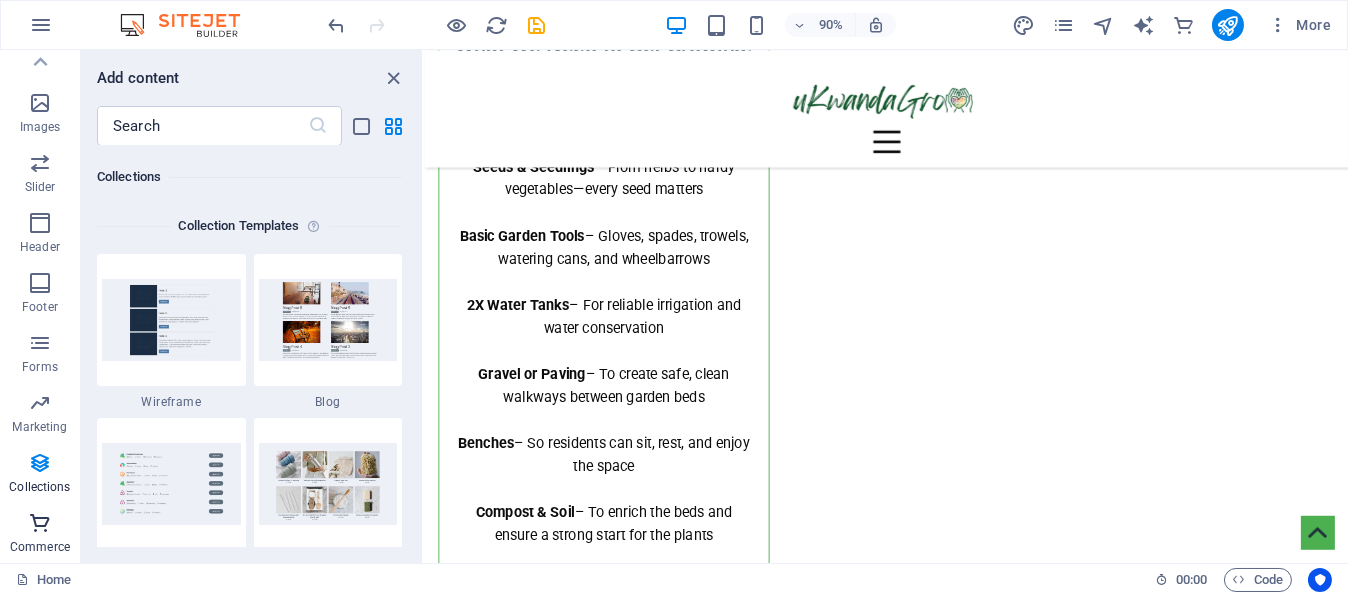 click at bounding box center (40, 523) 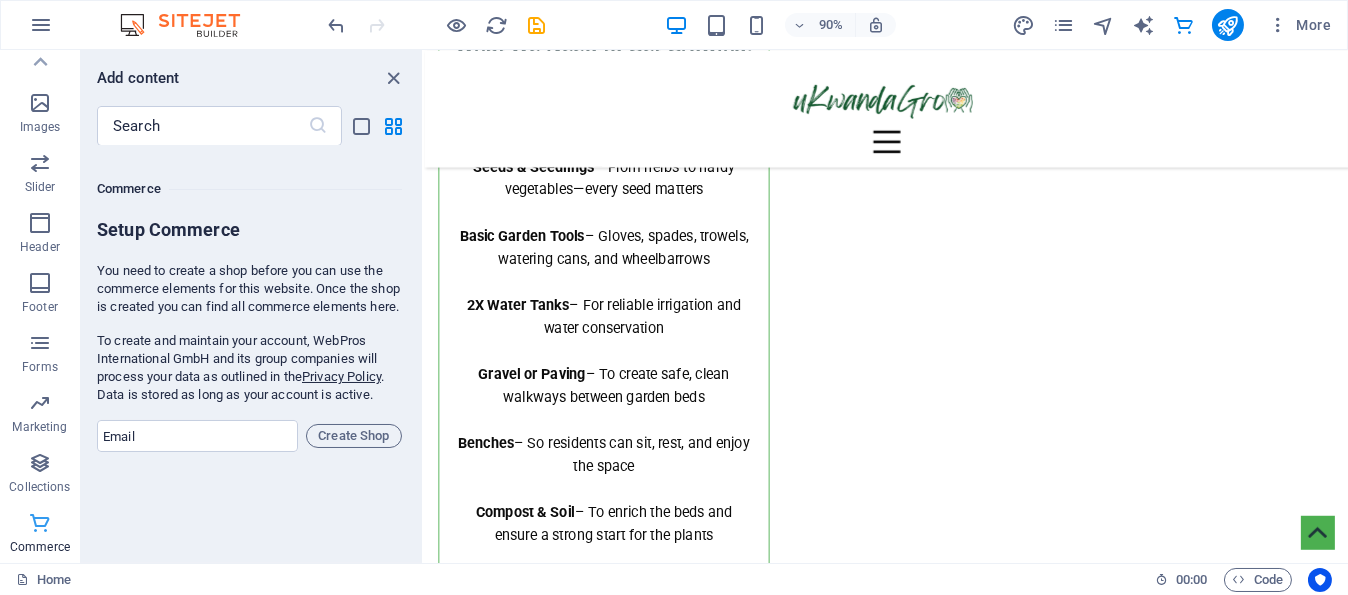 scroll, scrollTop: 19268, scrollLeft: 0, axis: vertical 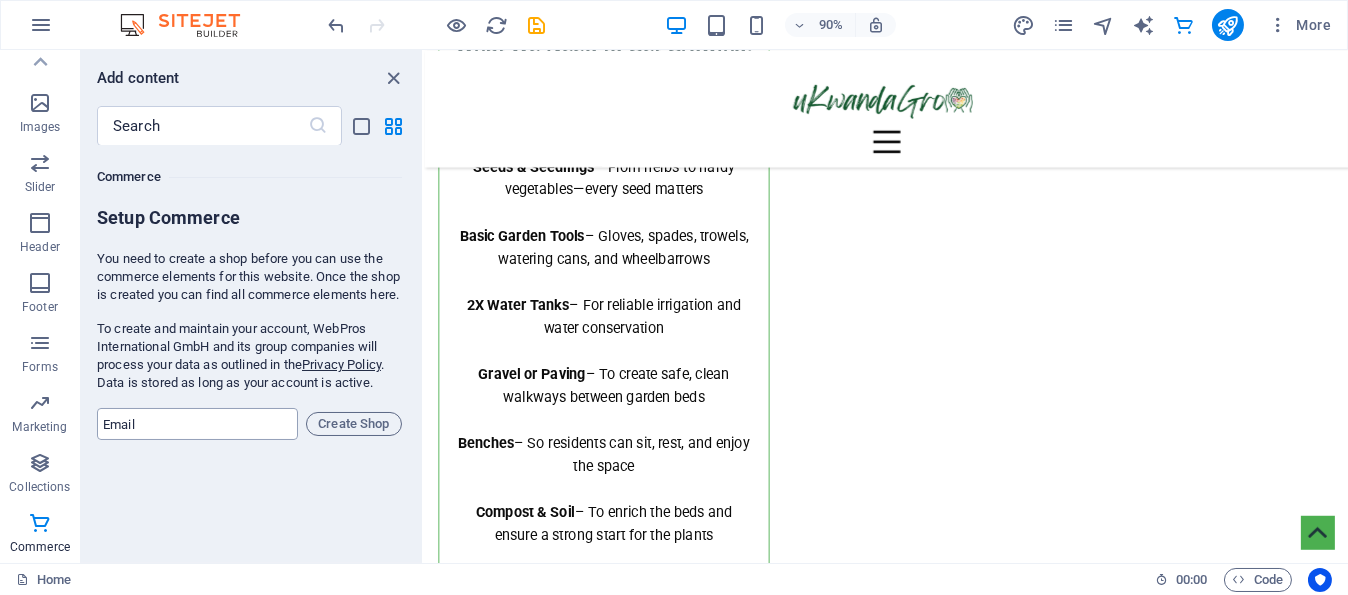 click at bounding box center [197, 424] 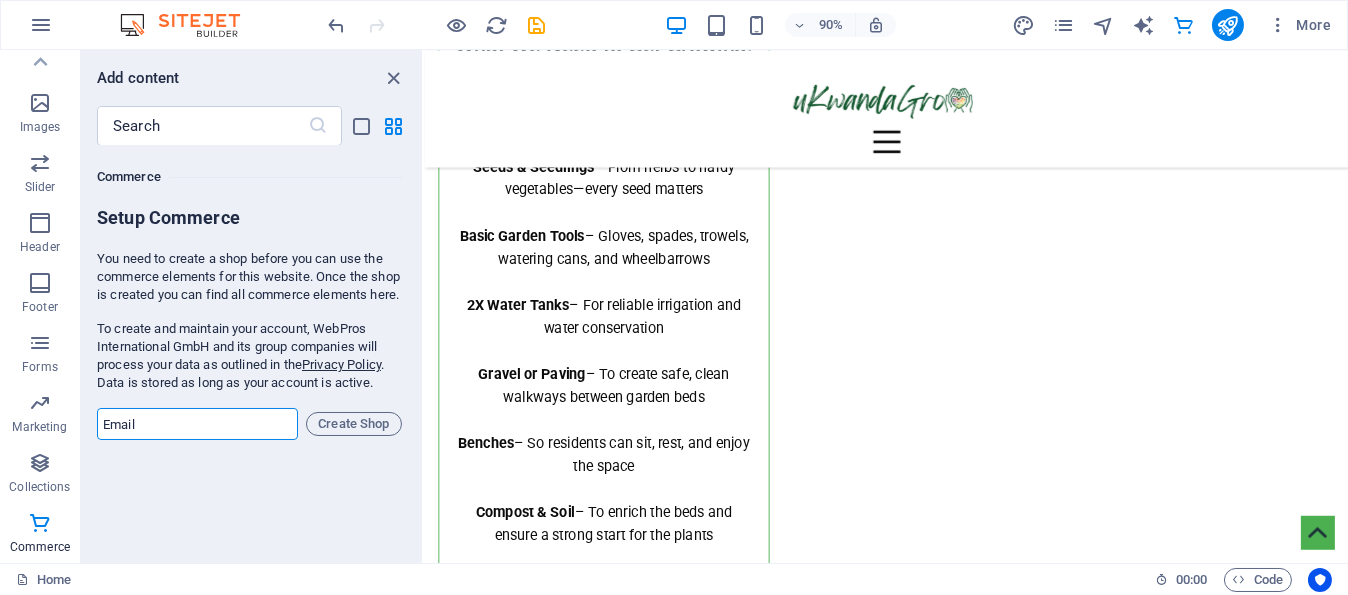 type on "carmen@[EXAMPLE.COM]" 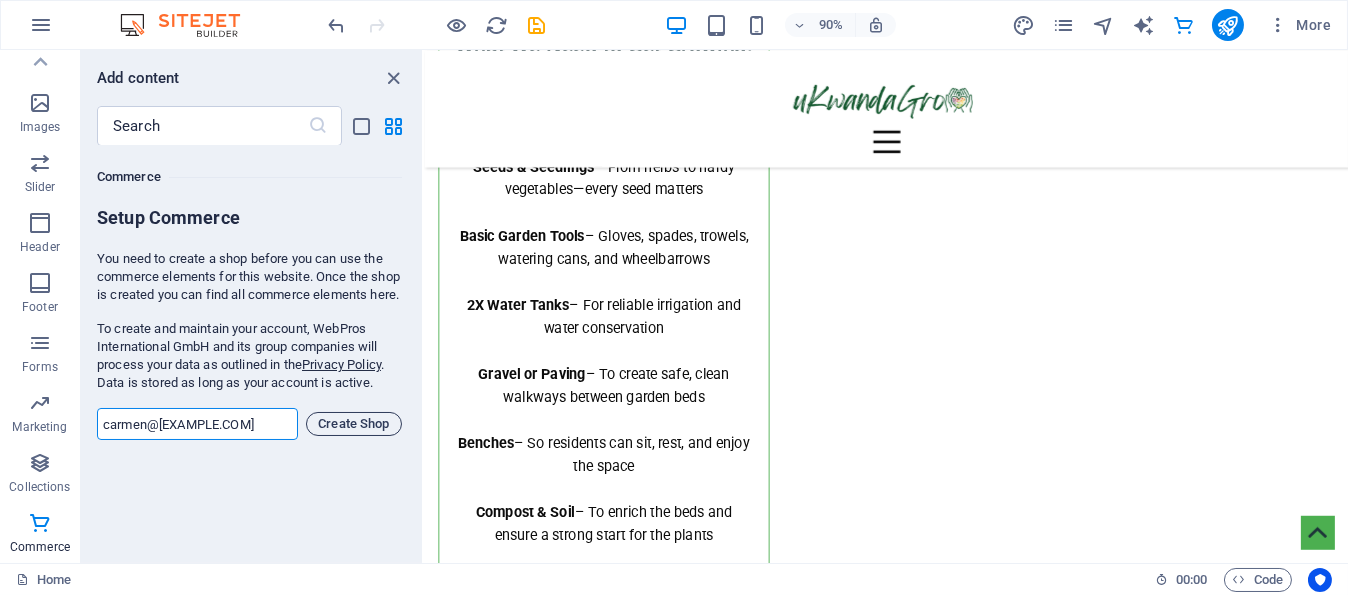 click on "Create Shop" at bounding box center [354, 424] 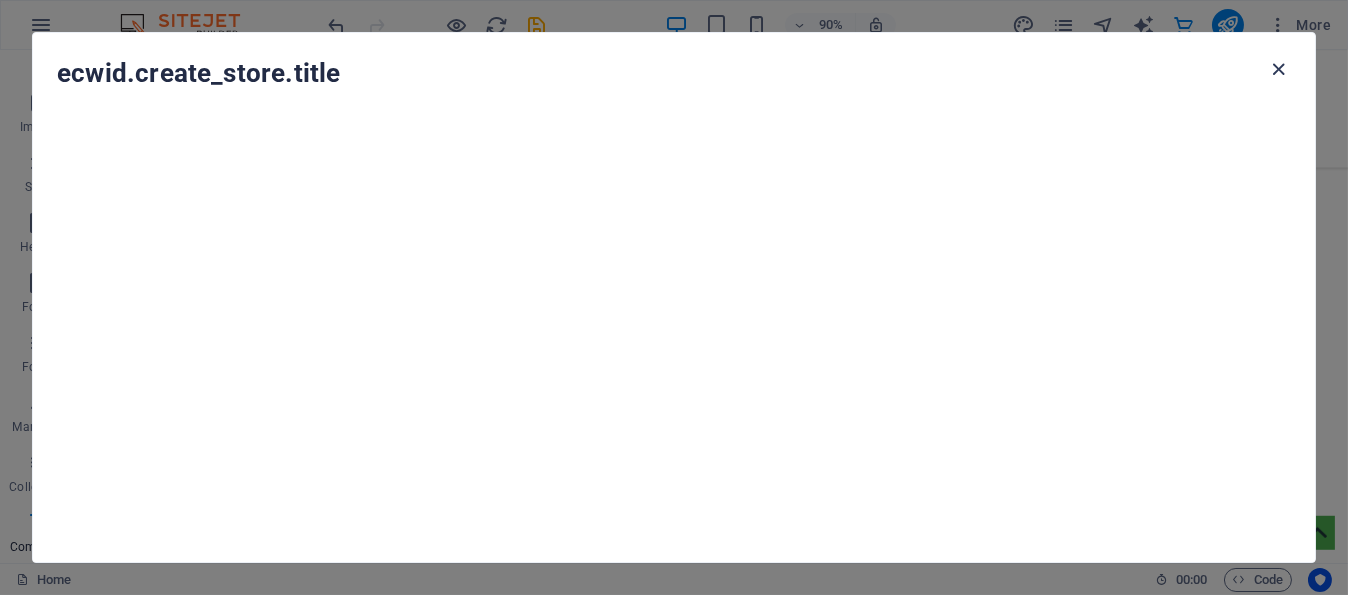 click at bounding box center [1279, 69] 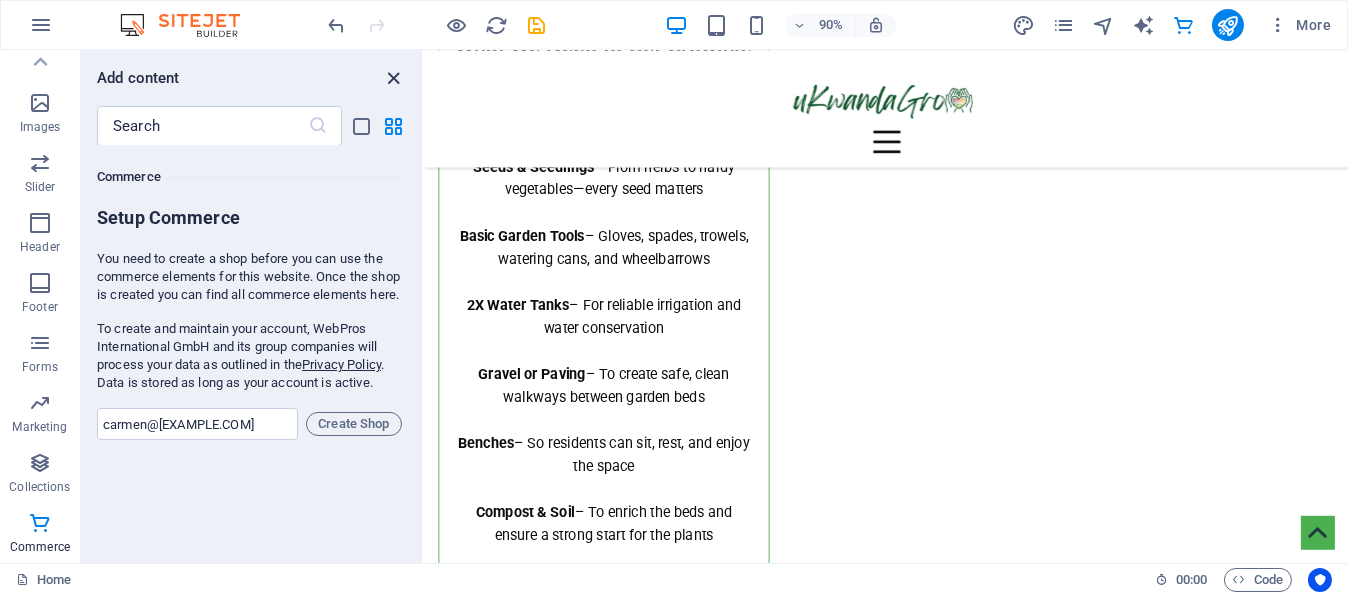 drag, startPoint x: 378, startPoint y: 93, endPoint x: 390, endPoint y: 82, distance: 16.27882 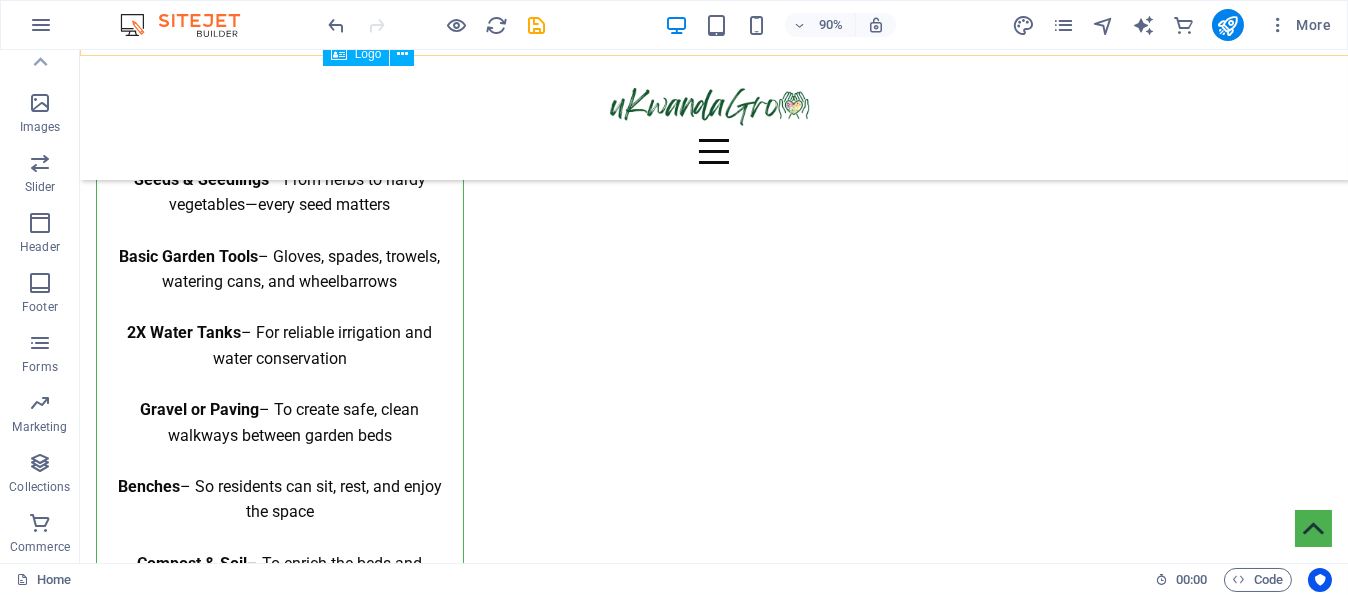 scroll, scrollTop: 4630, scrollLeft: 0, axis: vertical 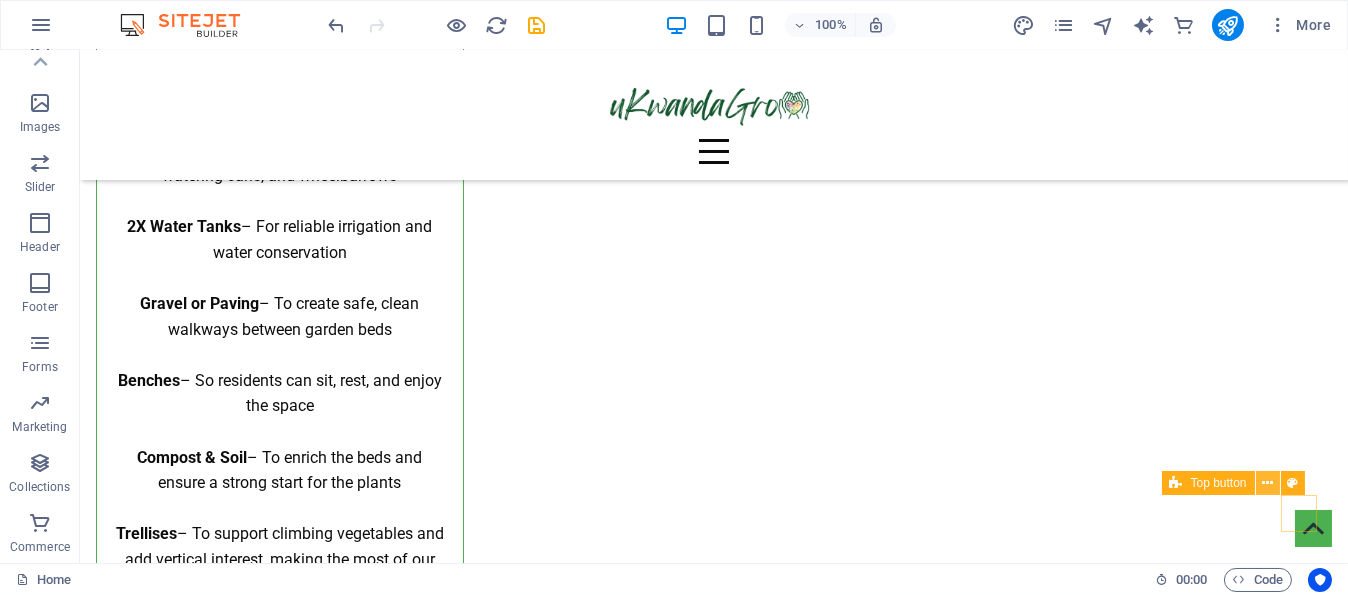 click at bounding box center (1267, 483) 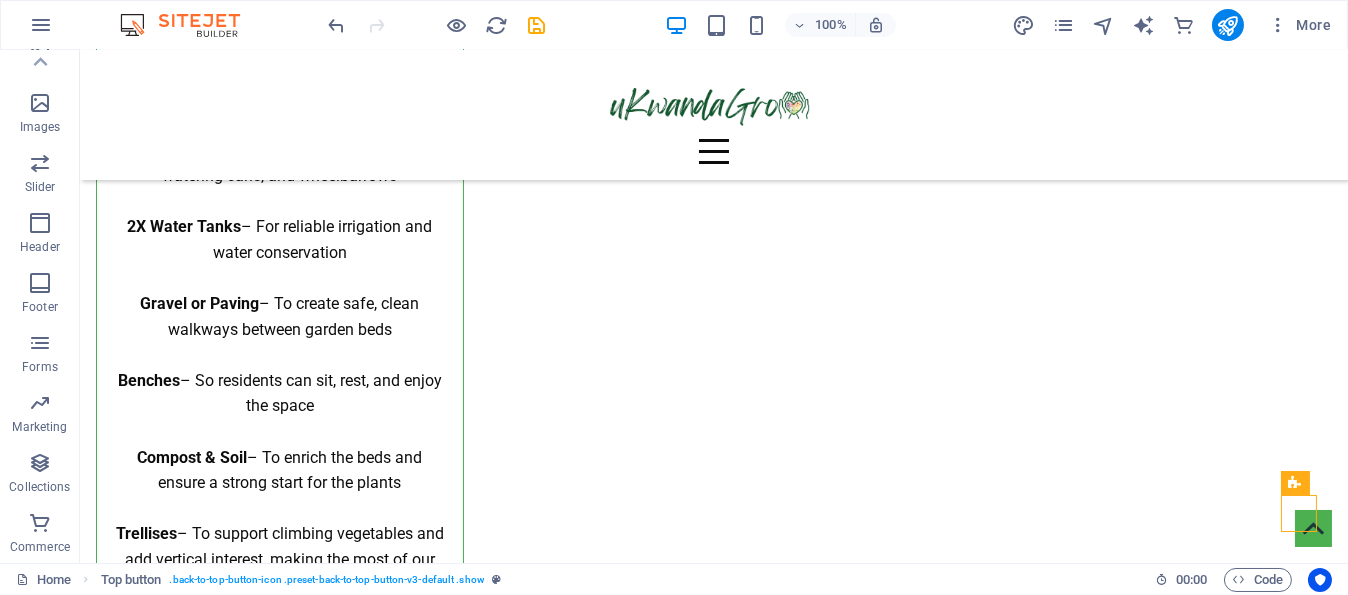 click on "Amount:" at bounding box center [714, 8341] 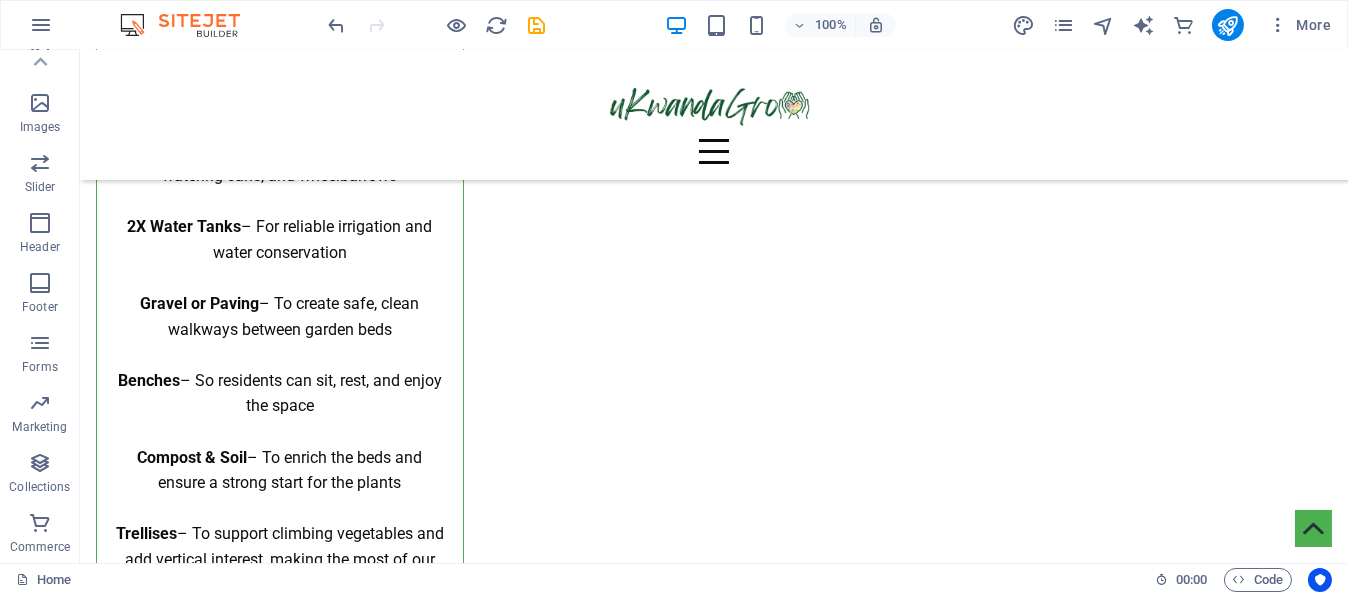 drag, startPoint x: 285, startPoint y: 523, endPoint x: 99, endPoint y: 521, distance: 186.01076 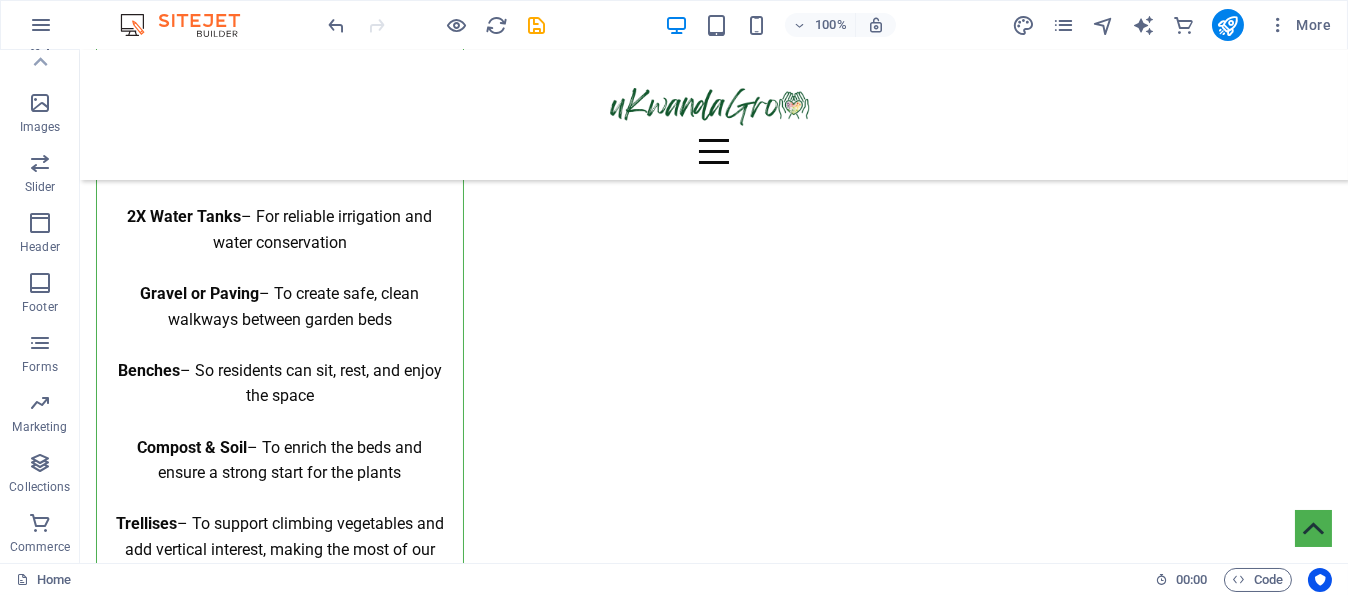 scroll, scrollTop: 4687, scrollLeft: 0, axis: vertical 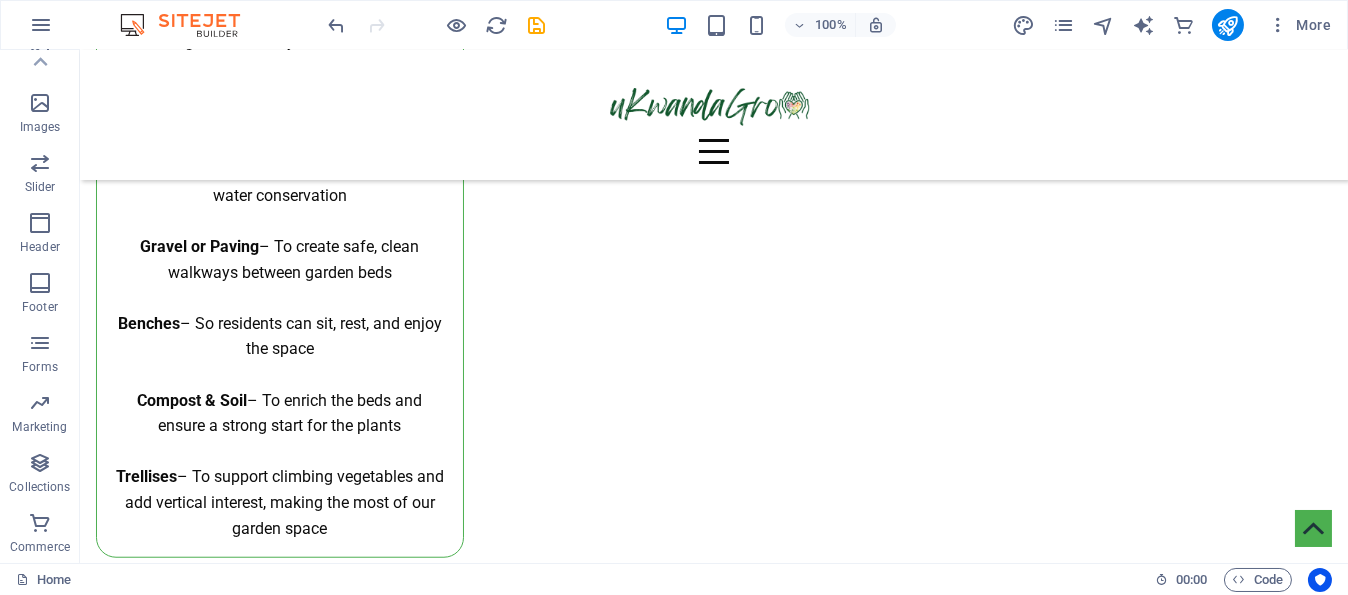 drag, startPoint x: 148, startPoint y: 537, endPoint x: 109, endPoint y: 524, distance: 41.109608 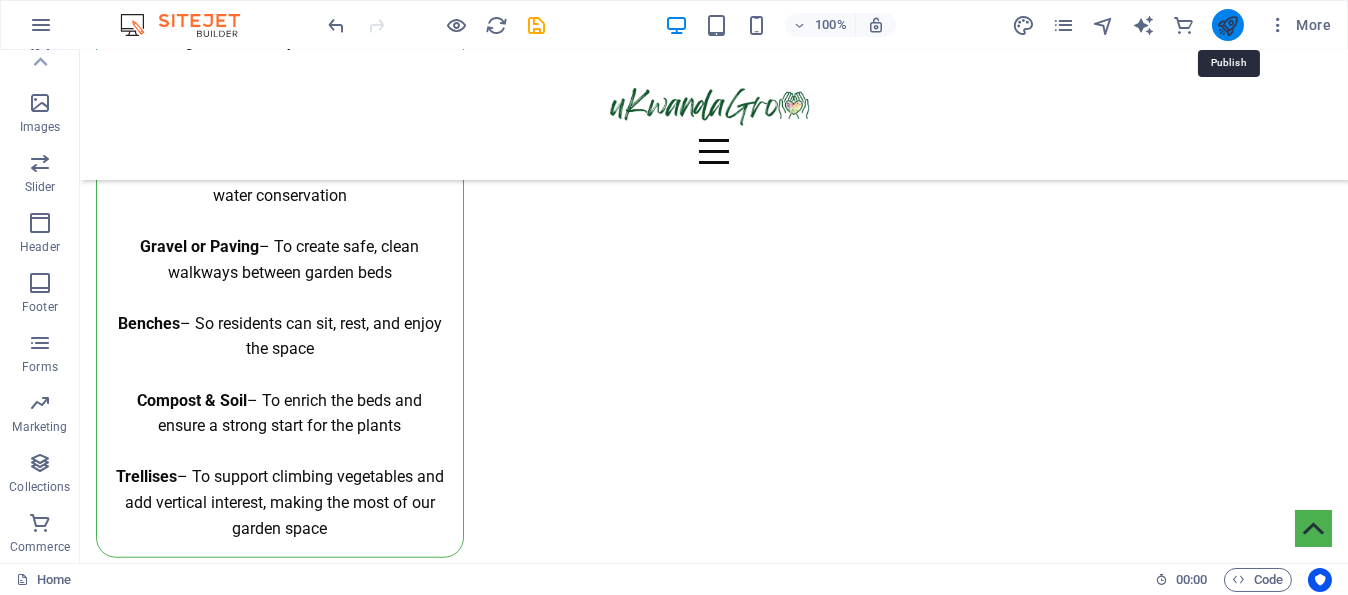 click at bounding box center [1227, 25] 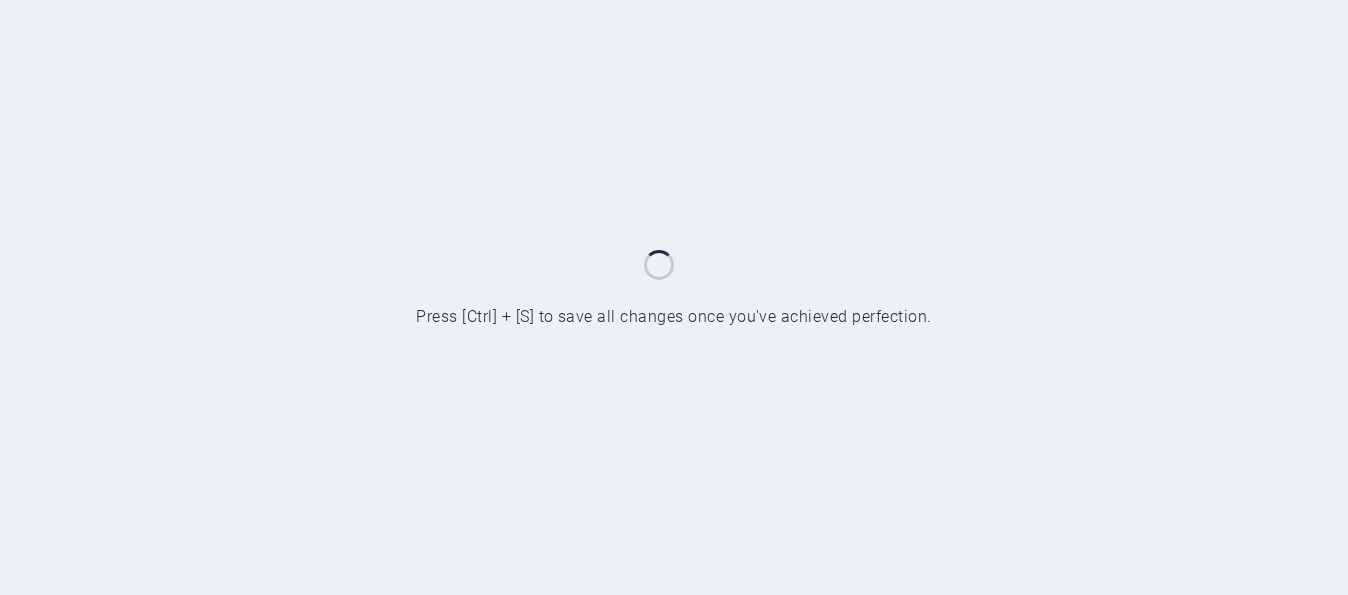 scroll, scrollTop: 0, scrollLeft: 0, axis: both 